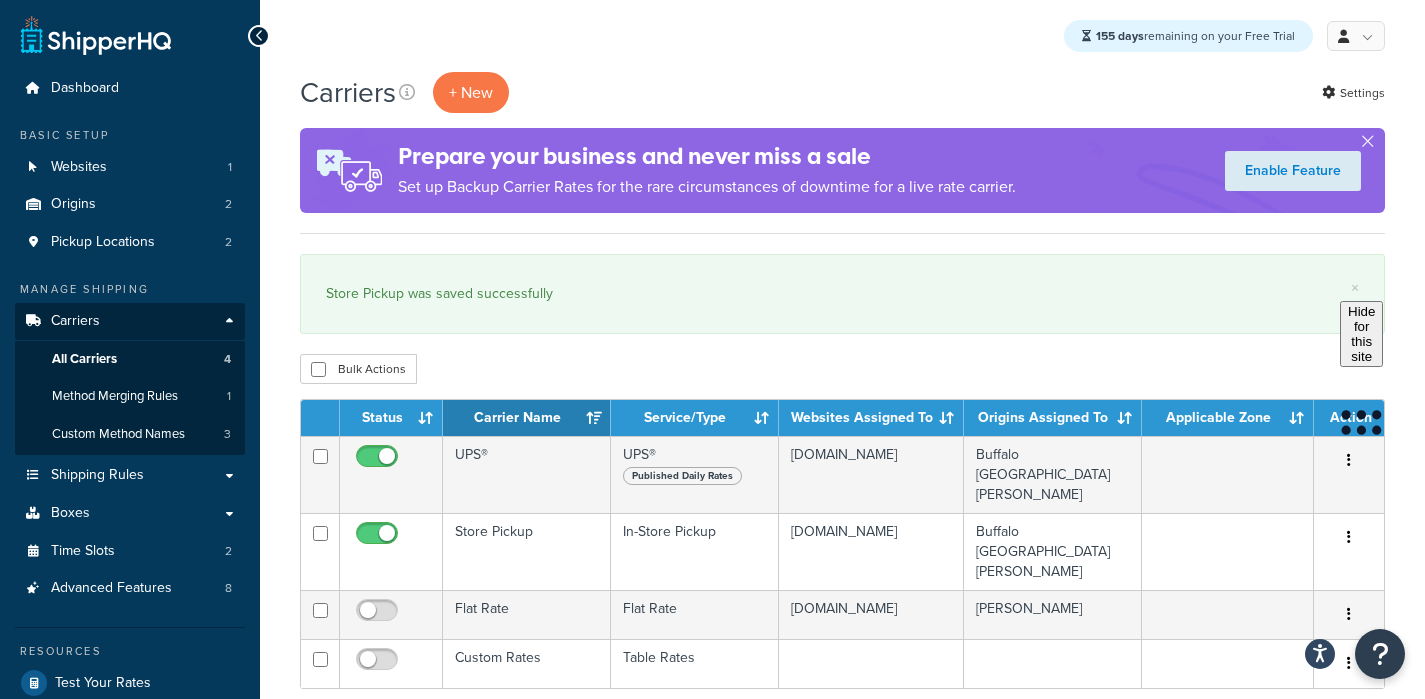 scroll, scrollTop: 0, scrollLeft: 0, axis: both 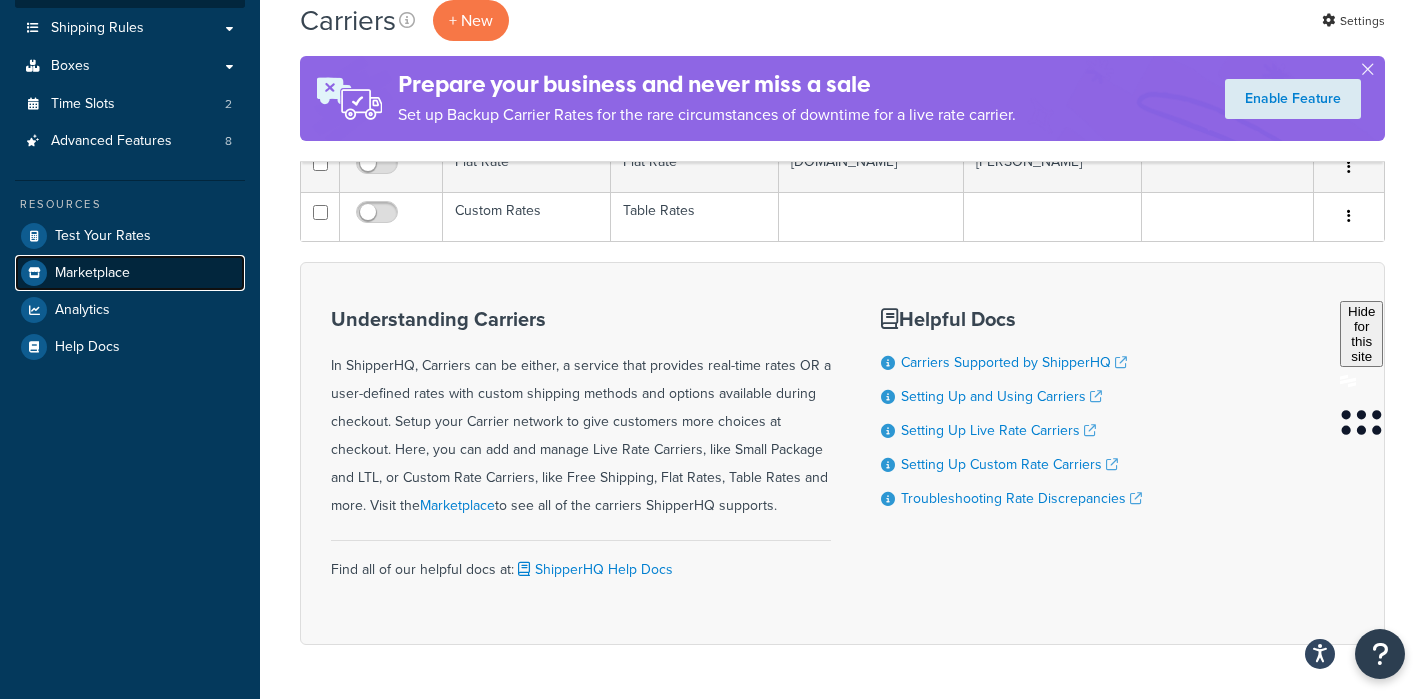 click on "Marketplace" at bounding box center [130, 273] 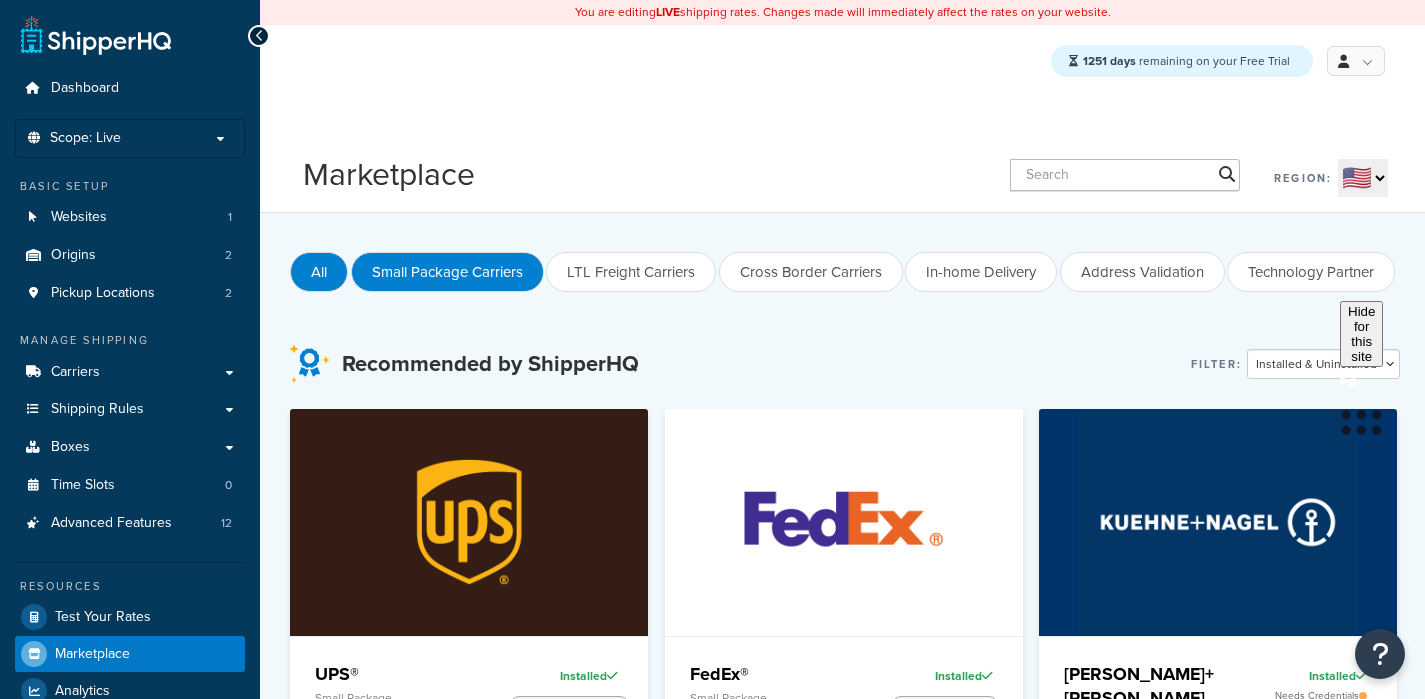 scroll, scrollTop: 0, scrollLeft: 0, axis: both 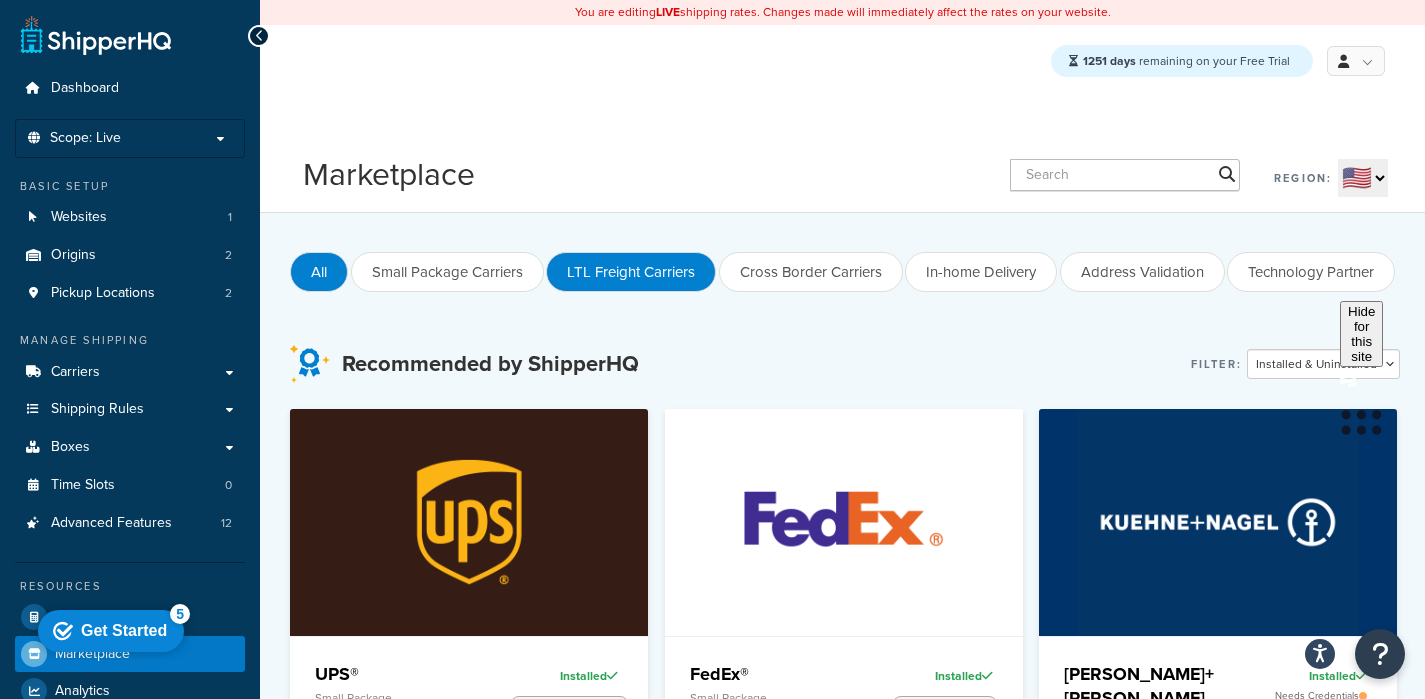 click on "LTL Freight Carriers" at bounding box center (631, 272) 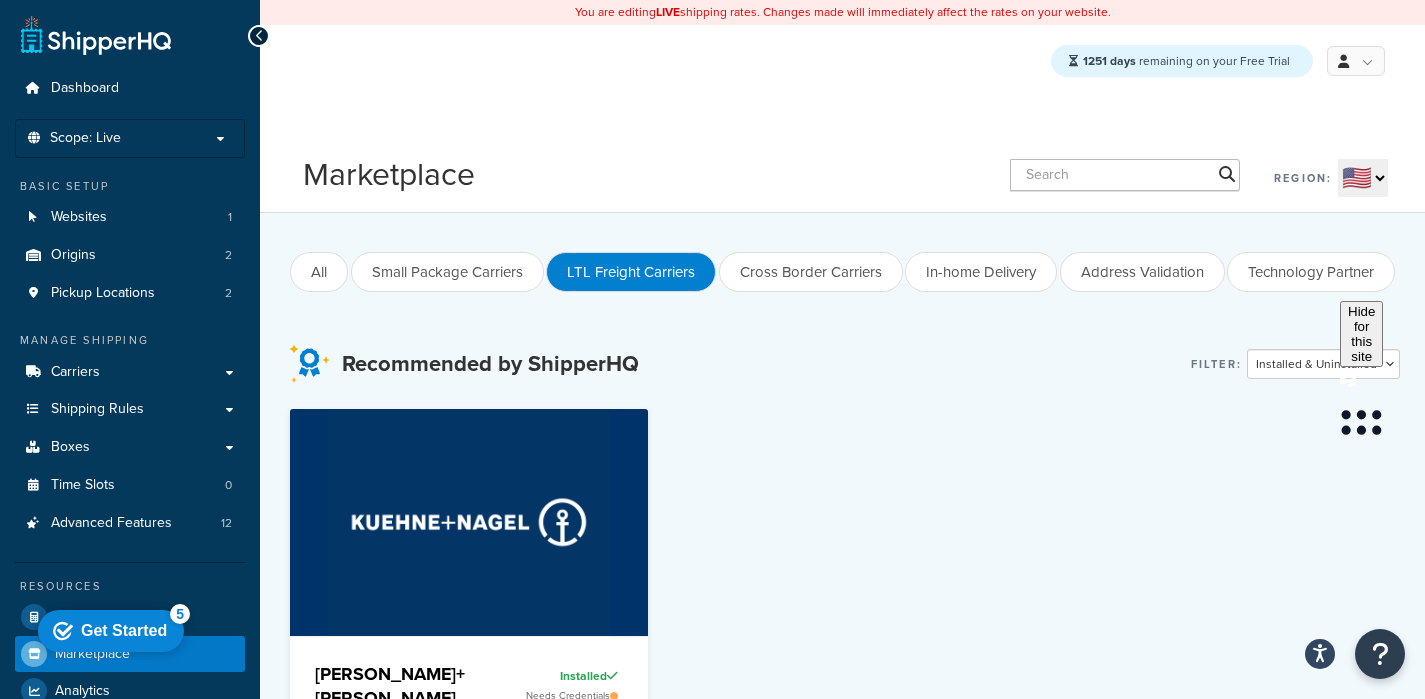 scroll, scrollTop: 0, scrollLeft: 0, axis: both 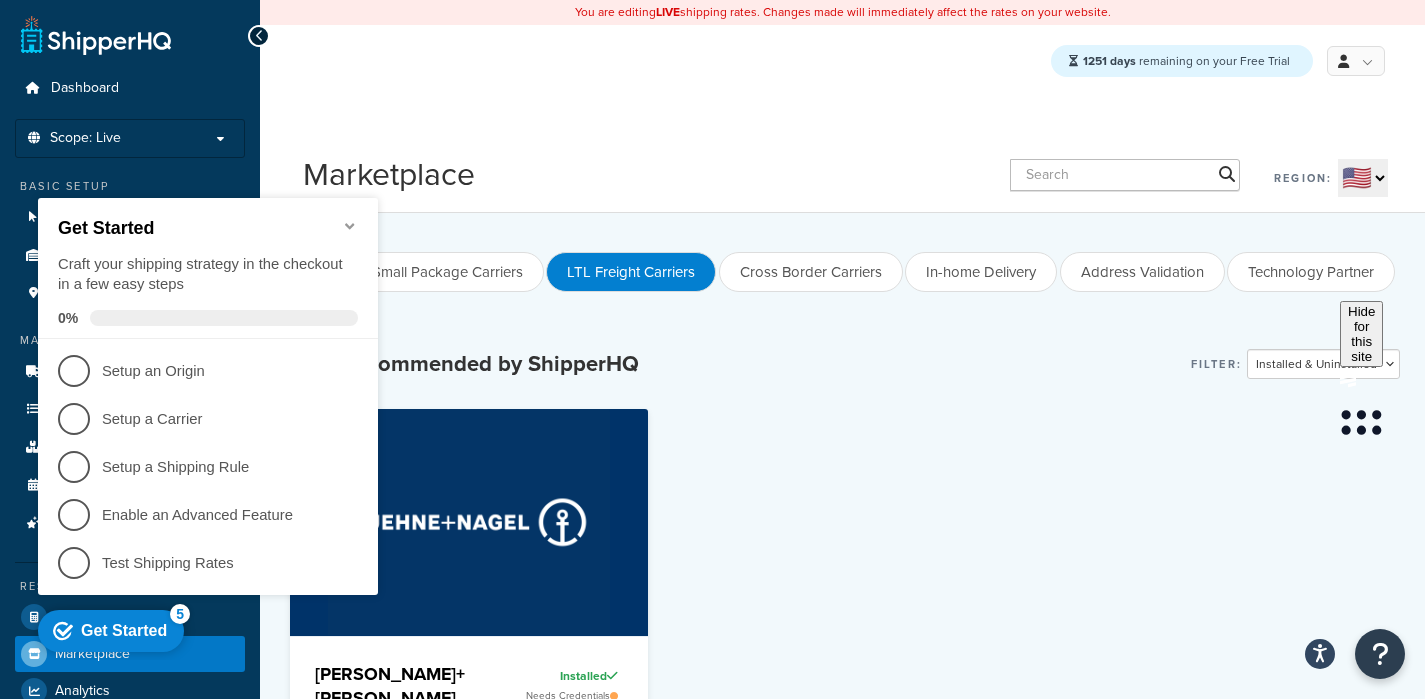 click on "Recommended by ShipperHQ Filter: Installed & Uninstalled Installed Uninstalled Kuehne+Nagel LTL+ Freight LTL Installed  Needs Credentials  LTL Freight Carriers ABF Freight LTL Install Ascent Global Logistics Freight LTL Install Averitt Freight Freight LTL Install BlueGrace Freight Freight LTL Install Custom Co Freight Freight LTL Install DSV Freight Freight LTL Installed  Needs Credentials  Dayton Freight Freight LTL Install Echo Freight LTL Install Estes Freight LTL Installed  Needs Credentials  Evans Transportation Freight LTL Install FedEx Freight Freight LTL Installed  Needs Credentials  FreightWise Freight Freight LTL Install GlobalTranz Freight Freight LTL Install GlobalTranz Freight - Rater Freight LTL Install JTS Freight Freight LTL Install Keystone Dedicated Logistics Freight LTL Install Metropolitan Warehouse and Delivery Freight LTL Install Oak Harbor Freight Freight LTL Install Old Dominion Freight LTL Install Pitt Ohio Freight LTL Install Purolator Freight Freight LTL Install R&L Freight LTL" at bounding box center [842, 2225] 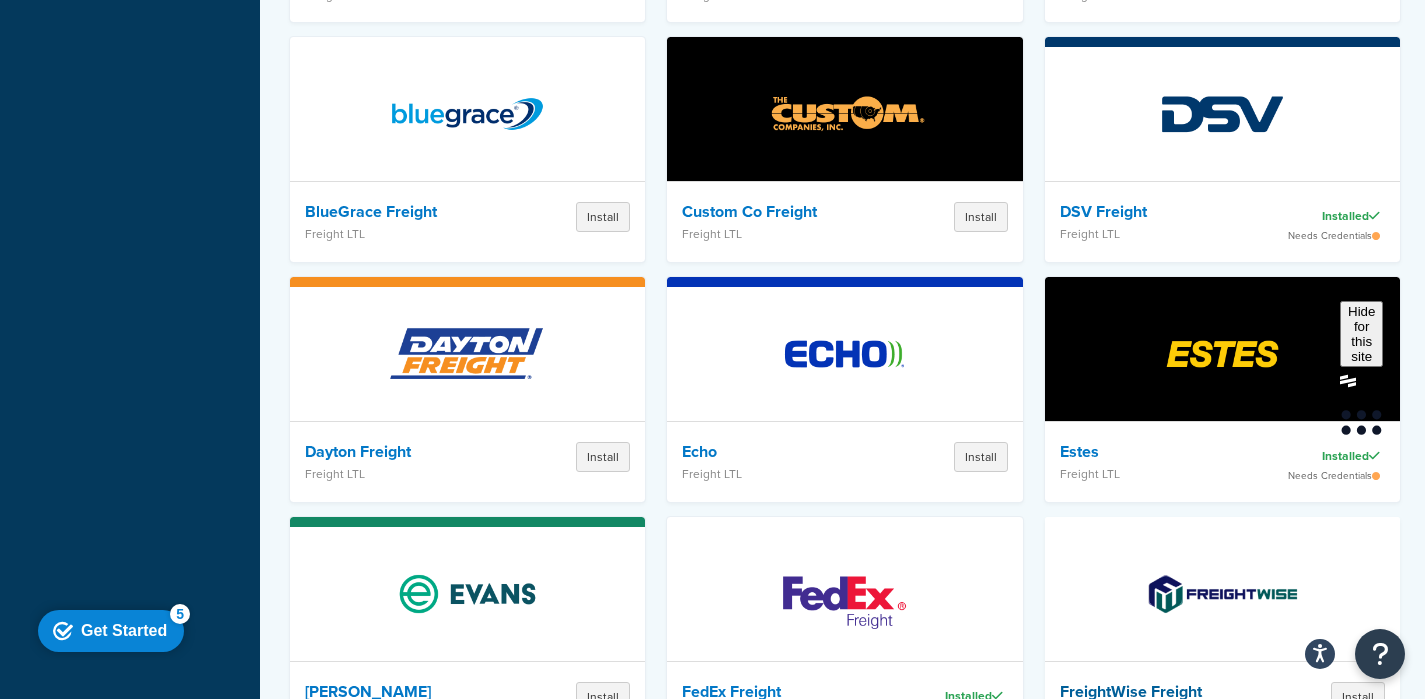 scroll, scrollTop: 1202, scrollLeft: 0, axis: vertical 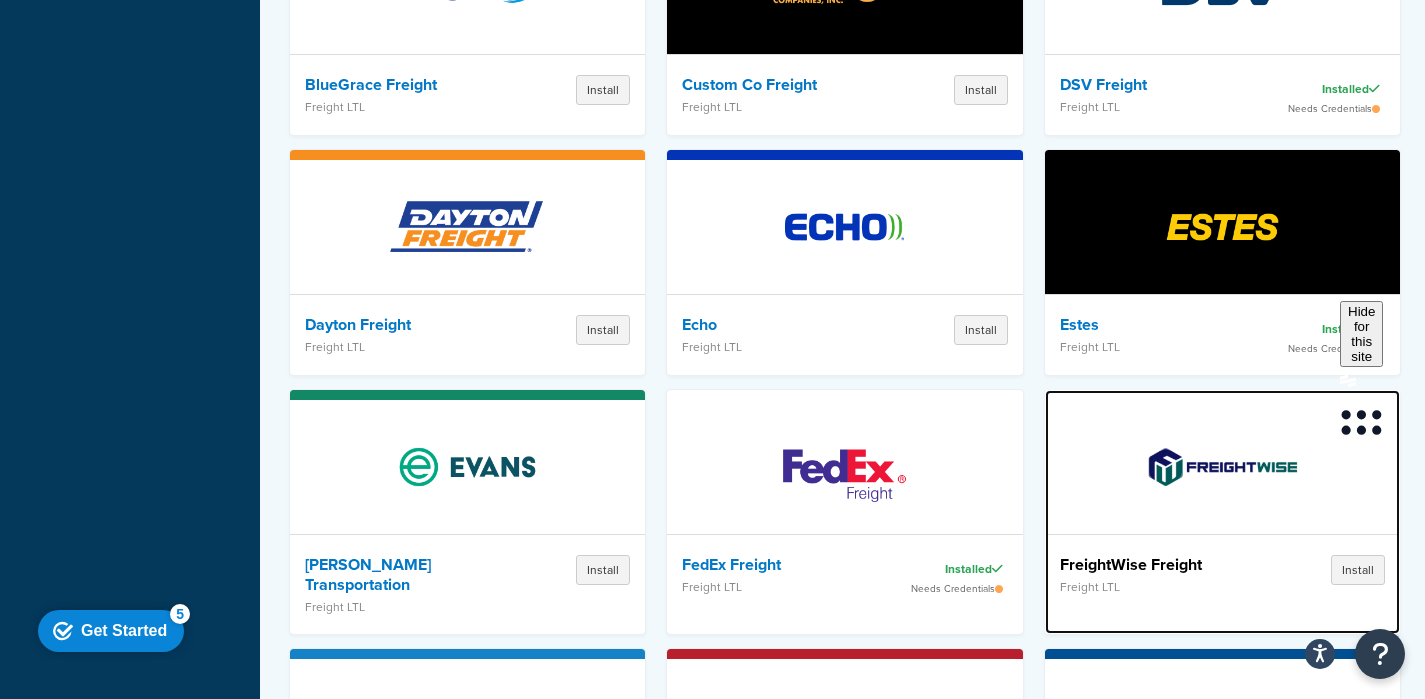 click on "FreightWise Freight" at bounding box center (1158, 565) 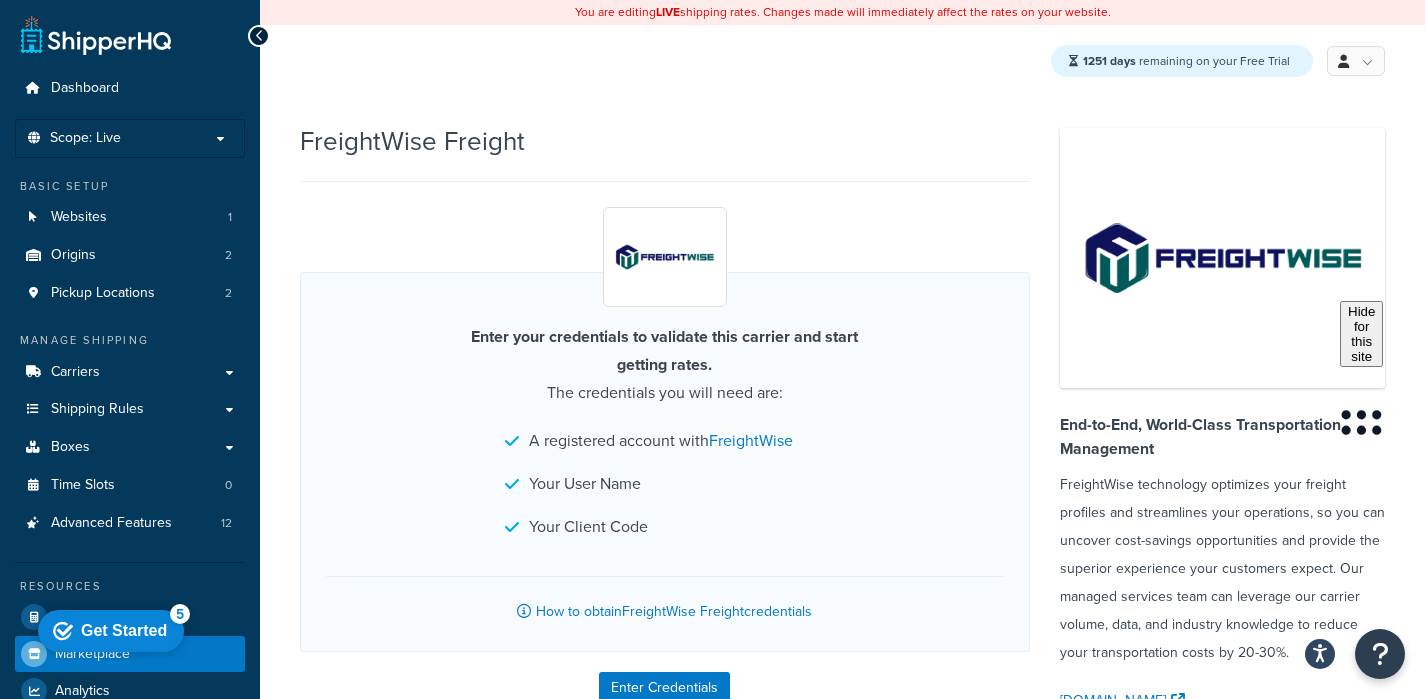 scroll, scrollTop: 46, scrollLeft: 0, axis: vertical 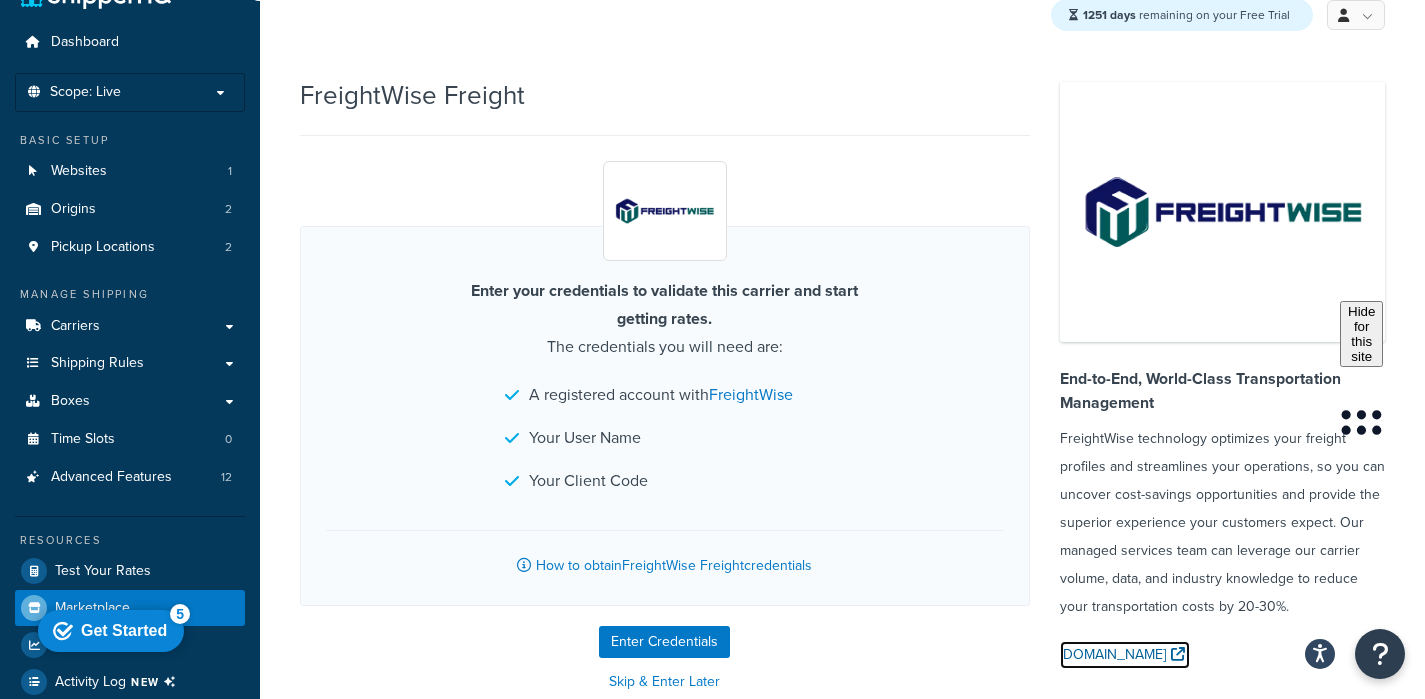 click on "freightwisellc.com" at bounding box center [1125, 655] 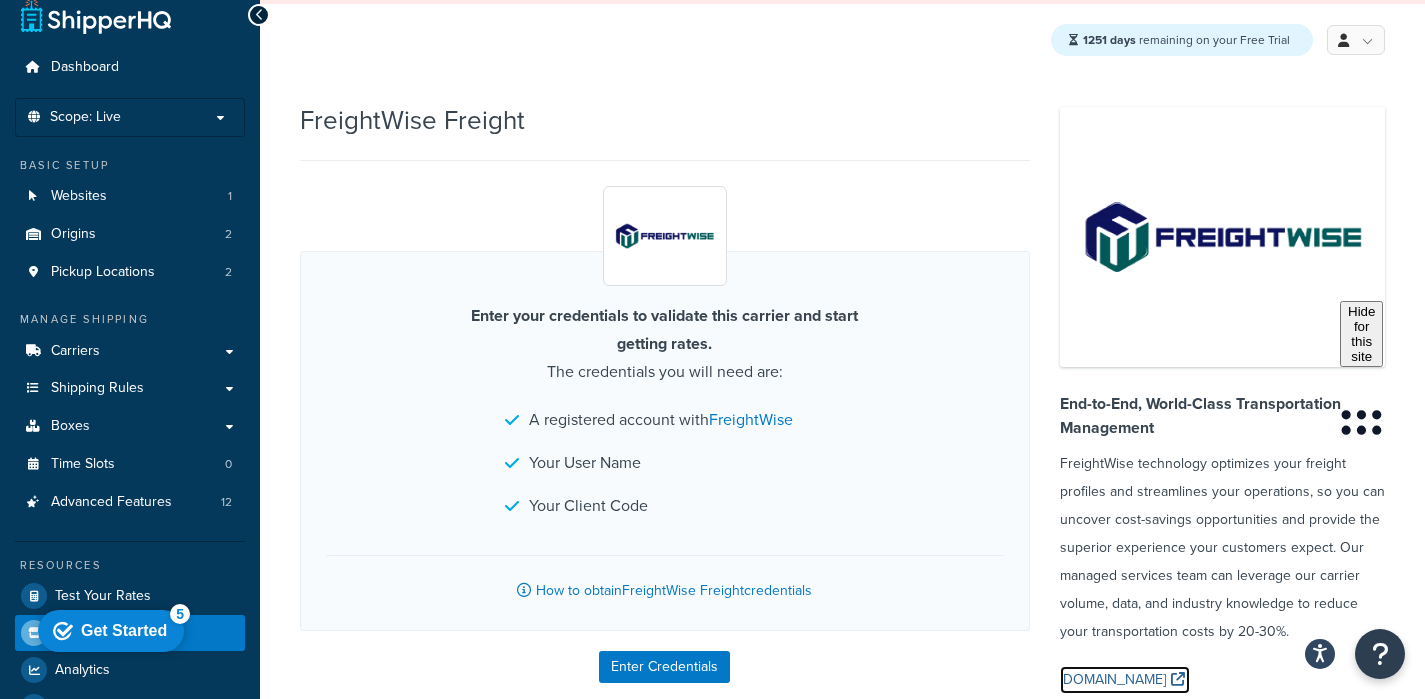 scroll, scrollTop: 8, scrollLeft: 0, axis: vertical 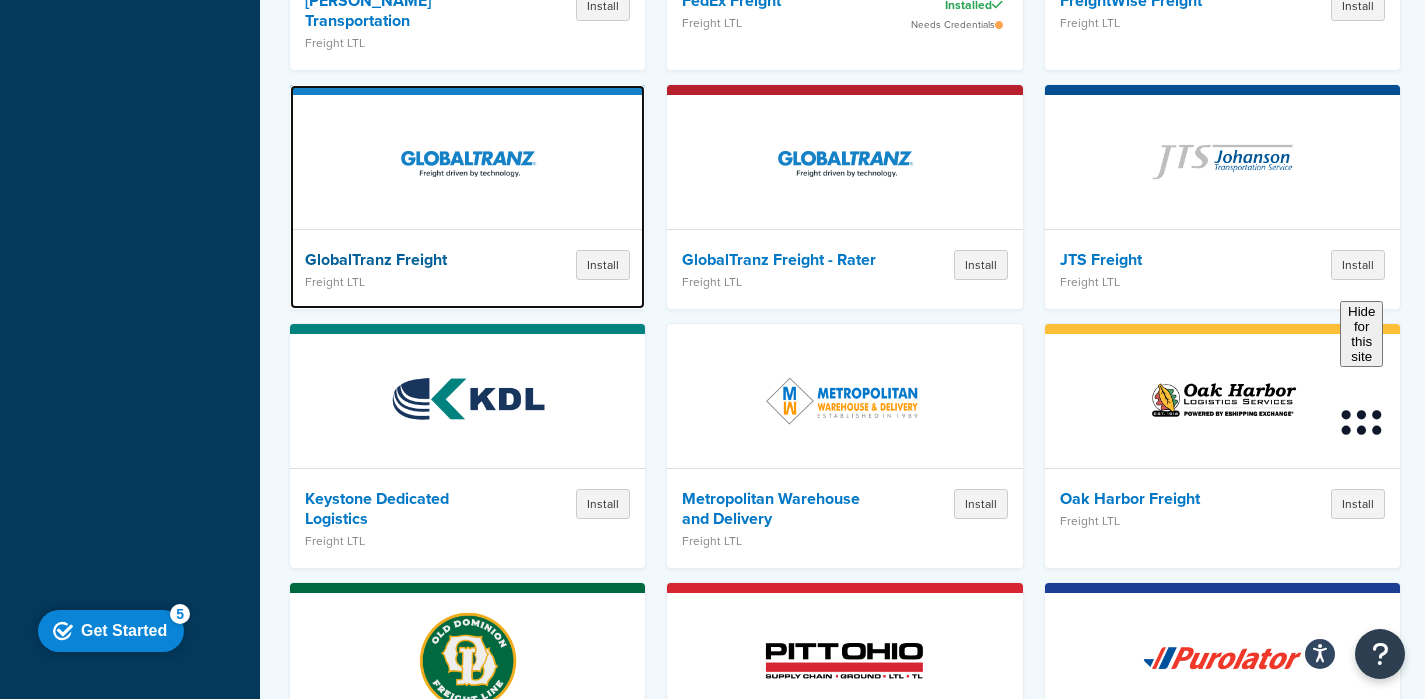 click at bounding box center [467, 162] 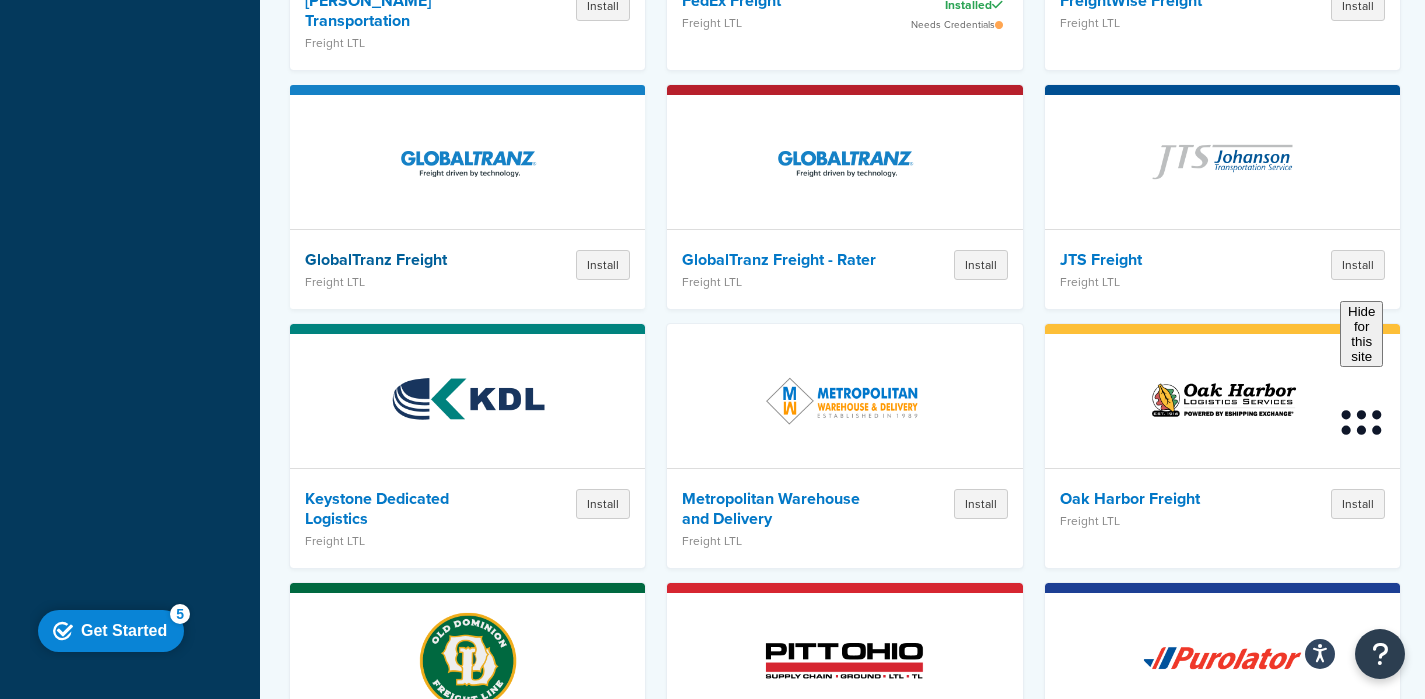 scroll, scrollTop: 0, scrollLeft: 0, axis: both 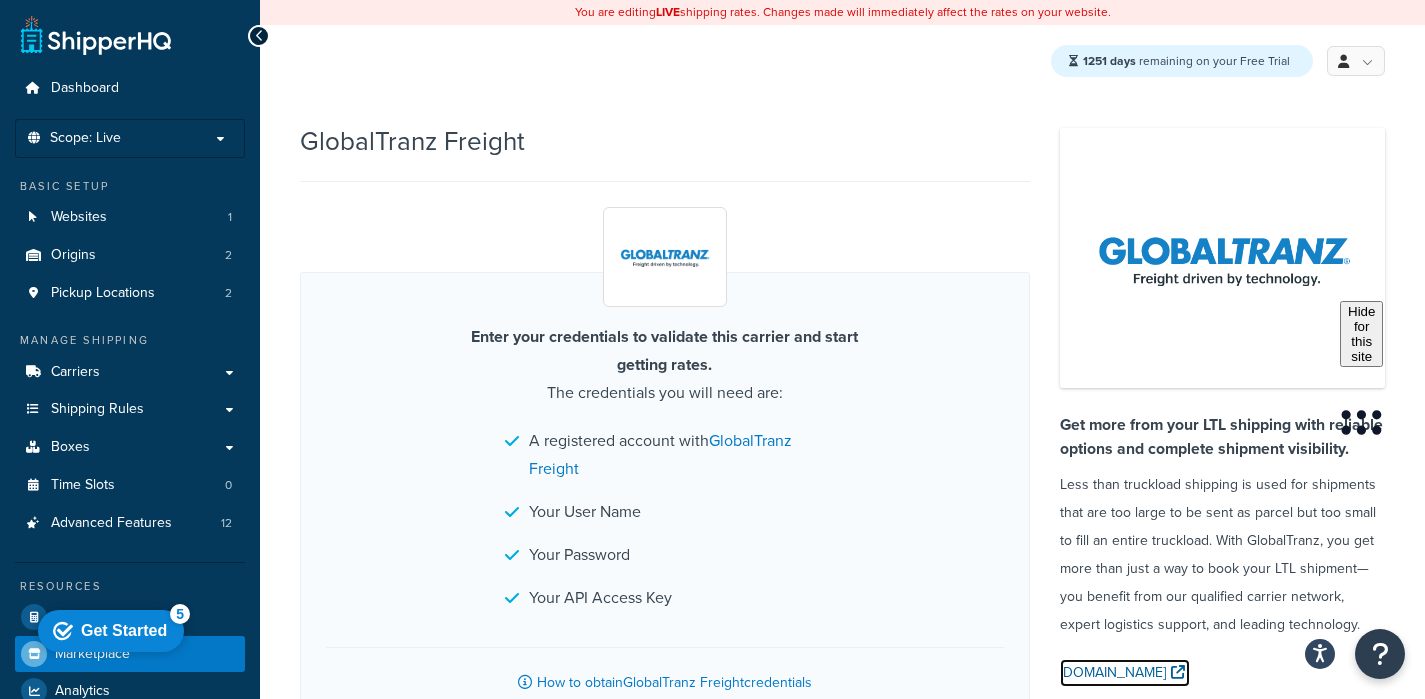 click on "GlobalTranz.com" at bounding box center [1125, 673] 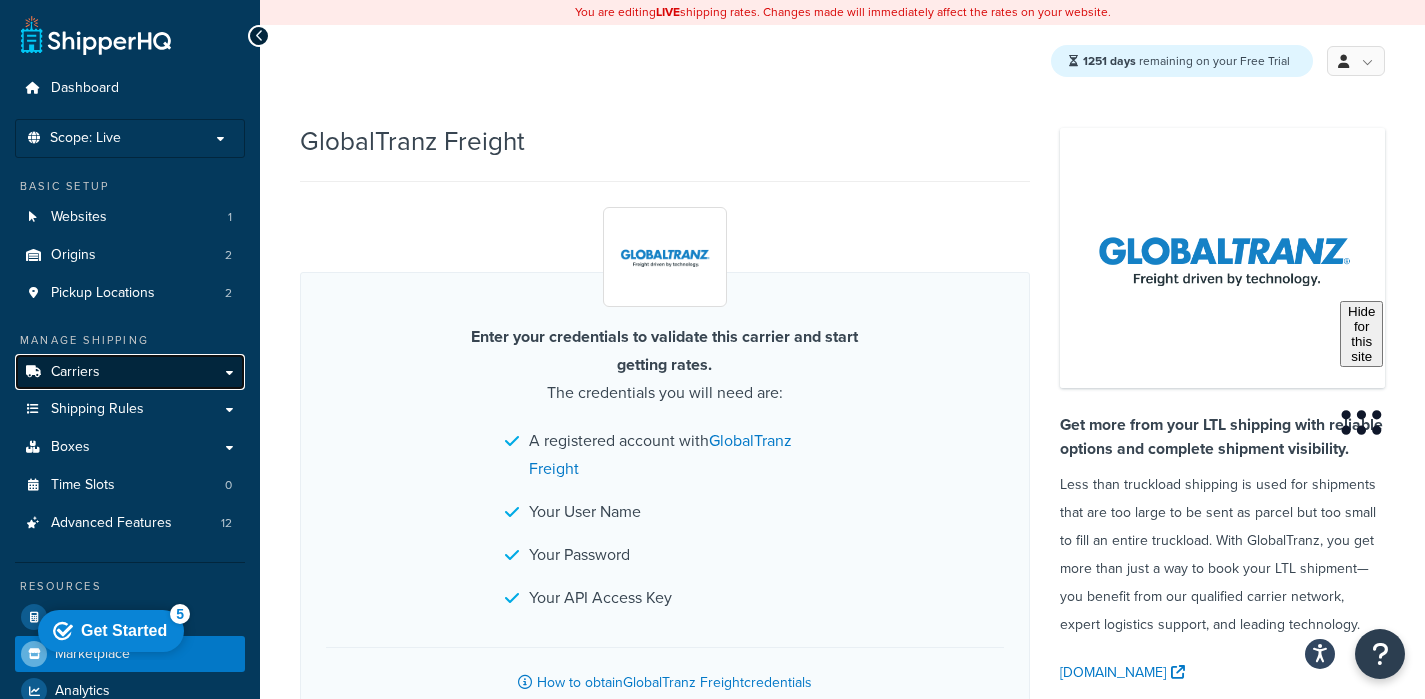 click on "Carriers" at bounding box center [130, 372] 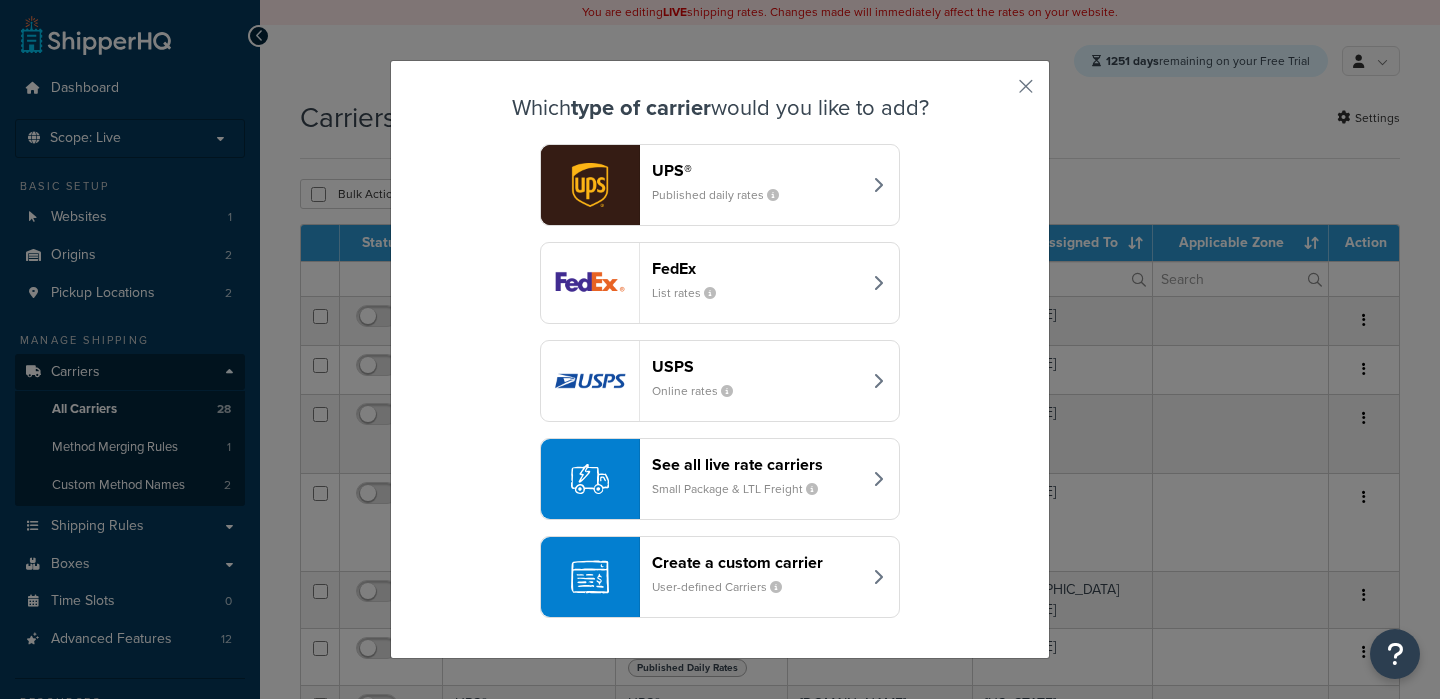select on "15" 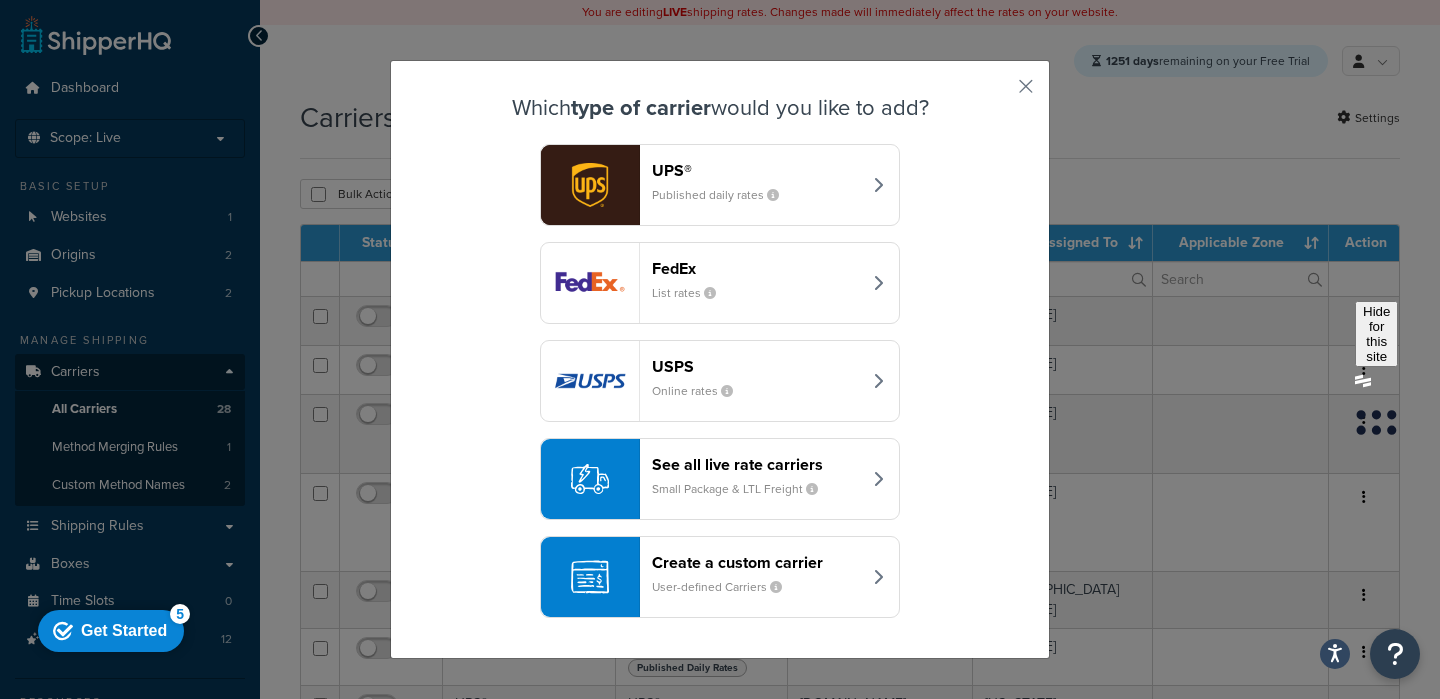 click on "Small Package & LTL Freight" at bounding box center (743, 489) 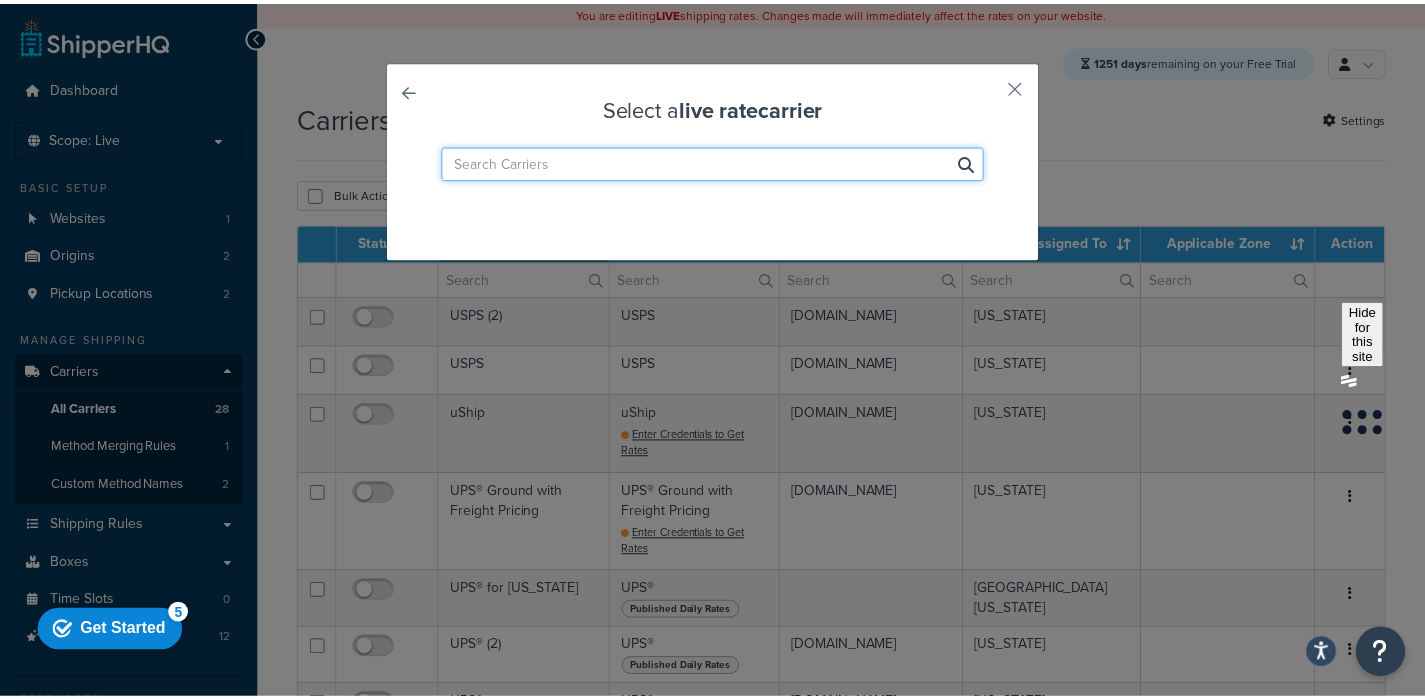 scroll, scrollTop: 0, scrollLeft: 0, axis: both 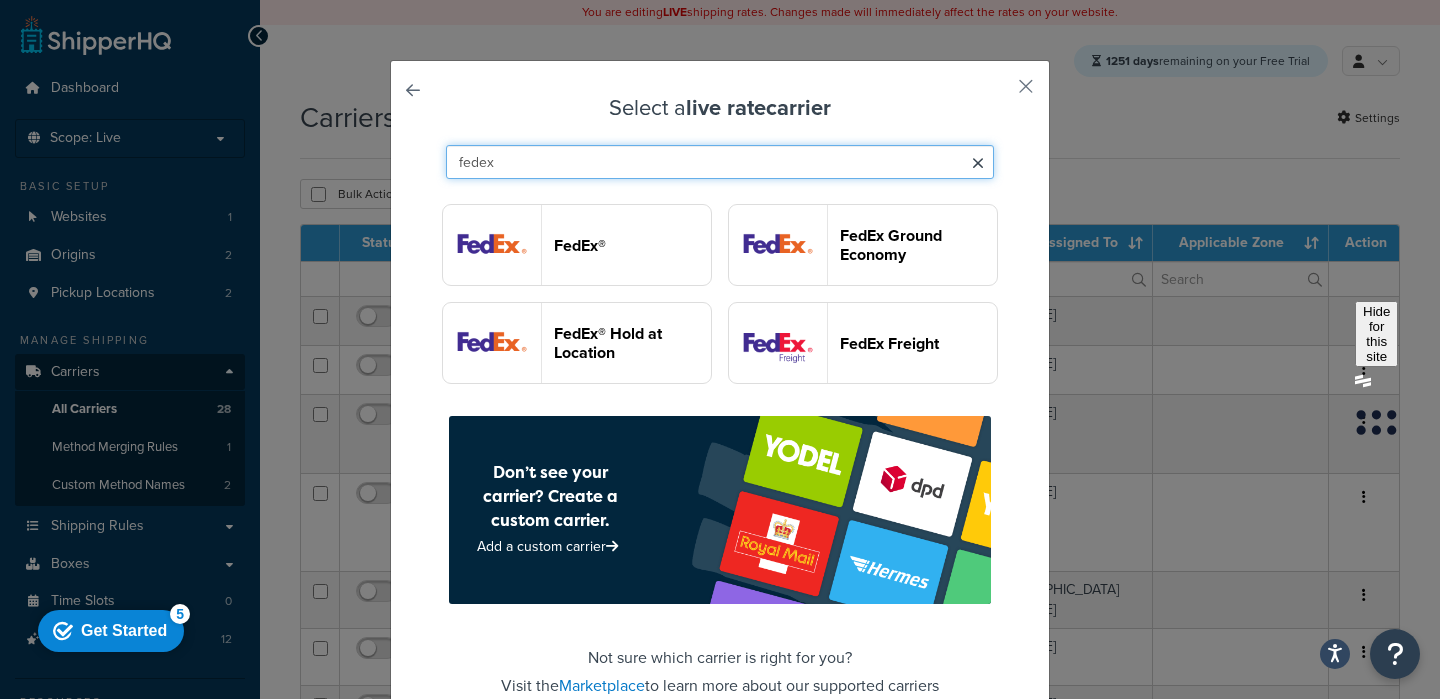 type on "fedex" 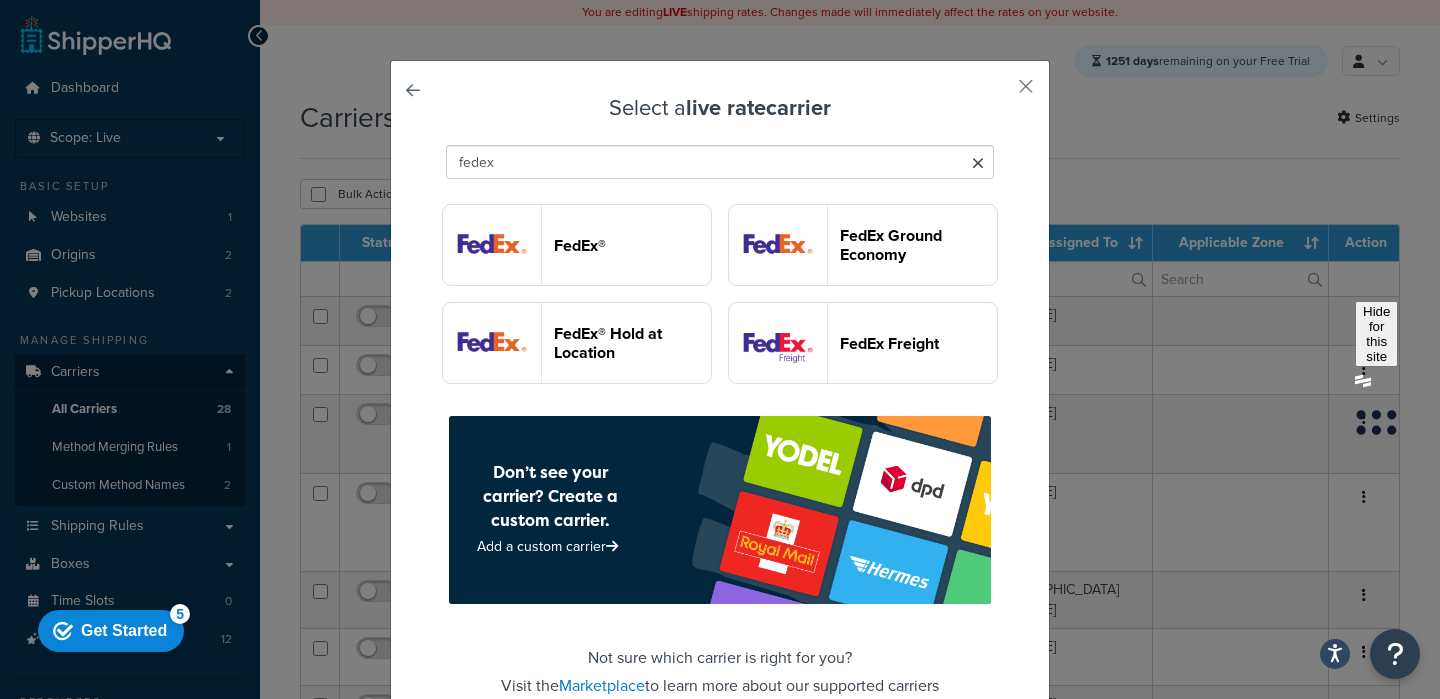 click on "FedEx Freight" at bounding box center (863, 343) 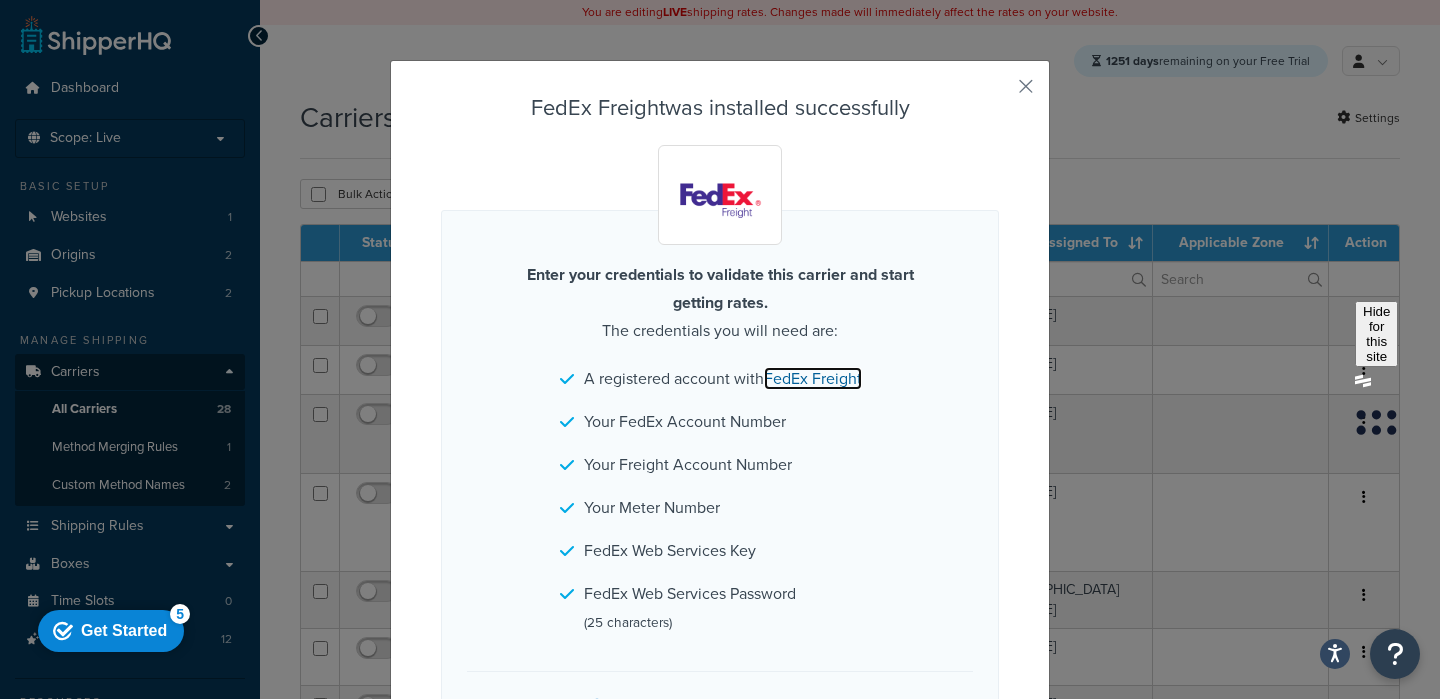 click on "FedEx Freight" at bounding box center (813, 378) 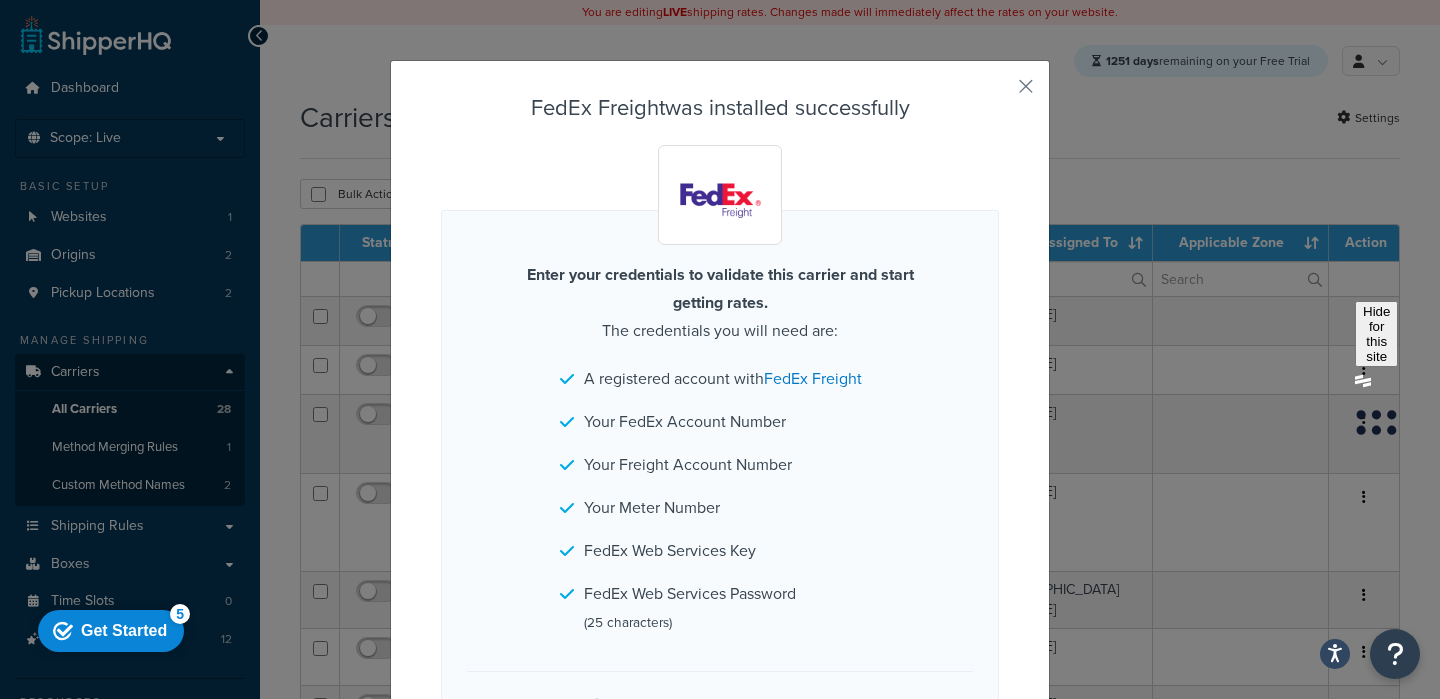 click on "FedEx Freight  was installed successfully Enter your credentials to validate this carrier and start getting rates. The credentials you will need are: A registered account with  FedEx Freight
Your FedEx Account Number
Your Freight Account Number
Your Meter Number
FedEx Web Services Key
FedEx Web Services Password  (25 characters)
How to obtain  FedEx Freight  credentials Enter Credentials Skip & Enter Later Note:  This carrier allows multiple accounts. After validating your first account you will be able to add and validate additional accounts." at bounding box center [720, 500] 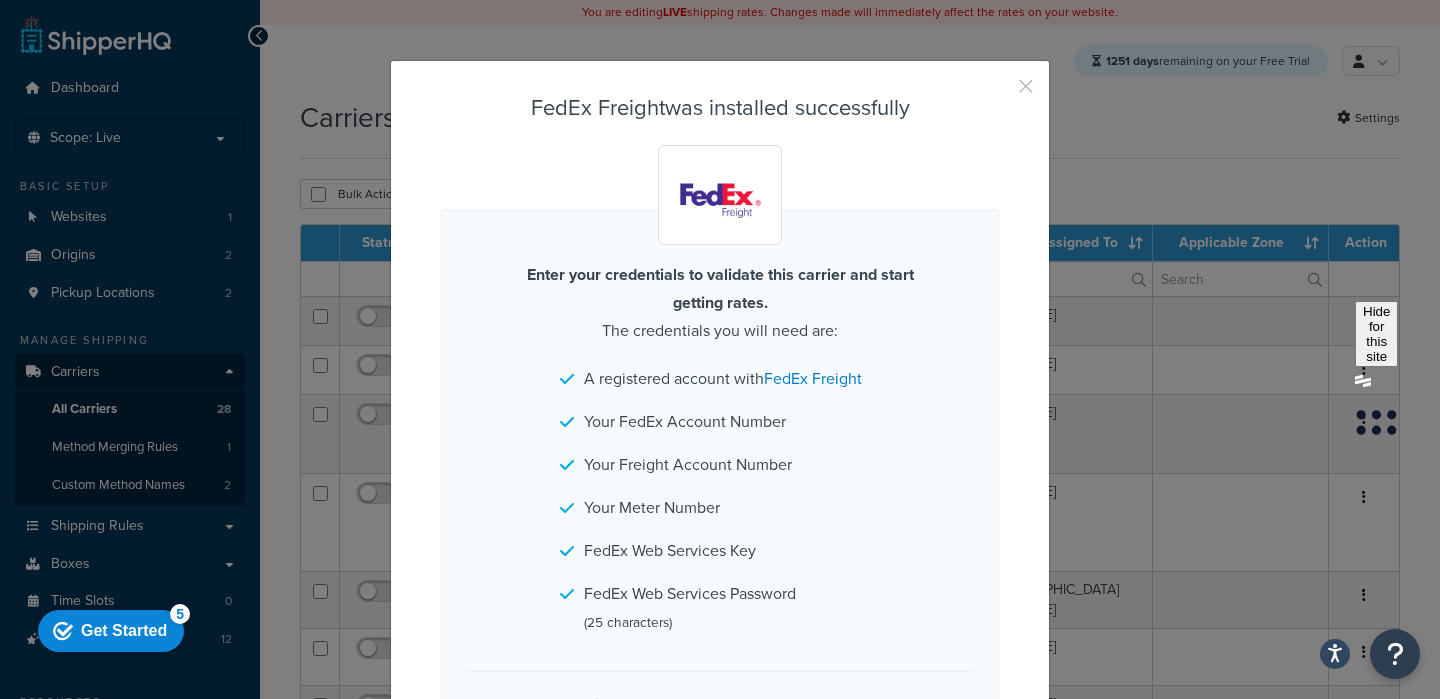 click at bounding box center [996, 93] 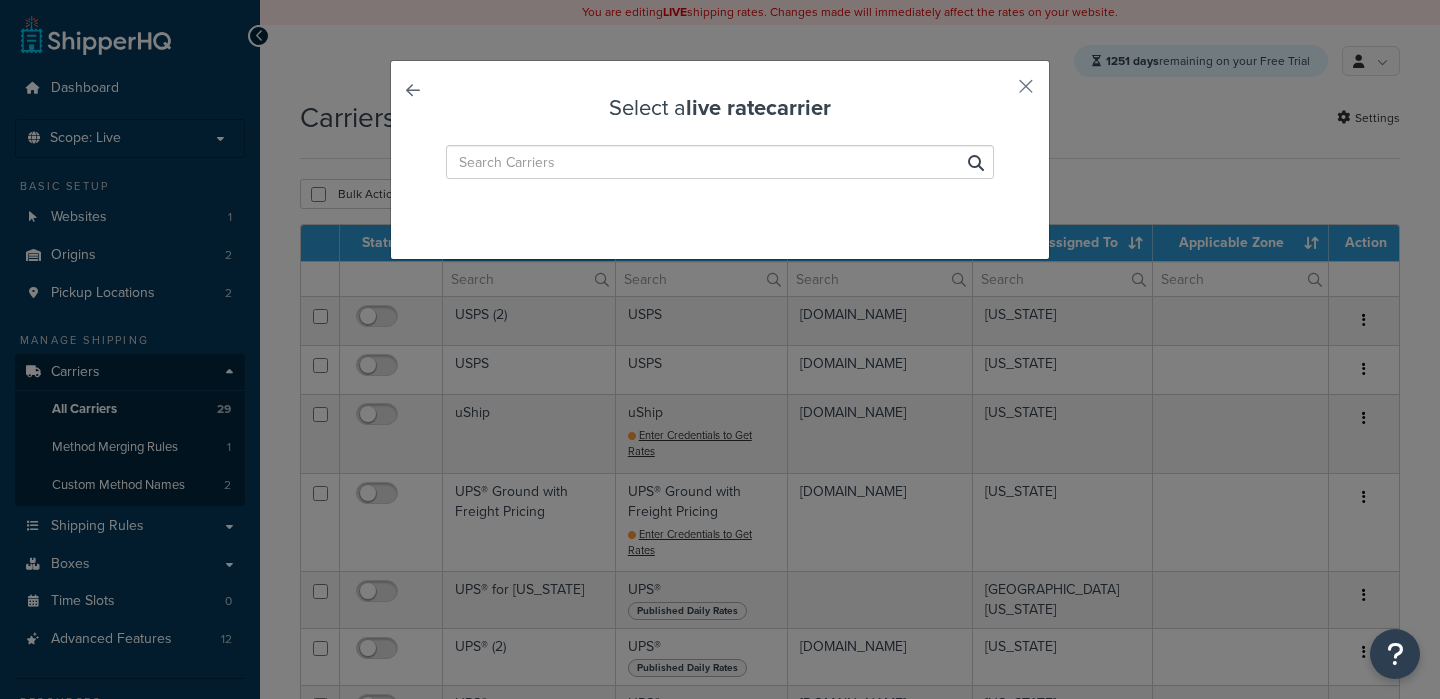 select on "15" 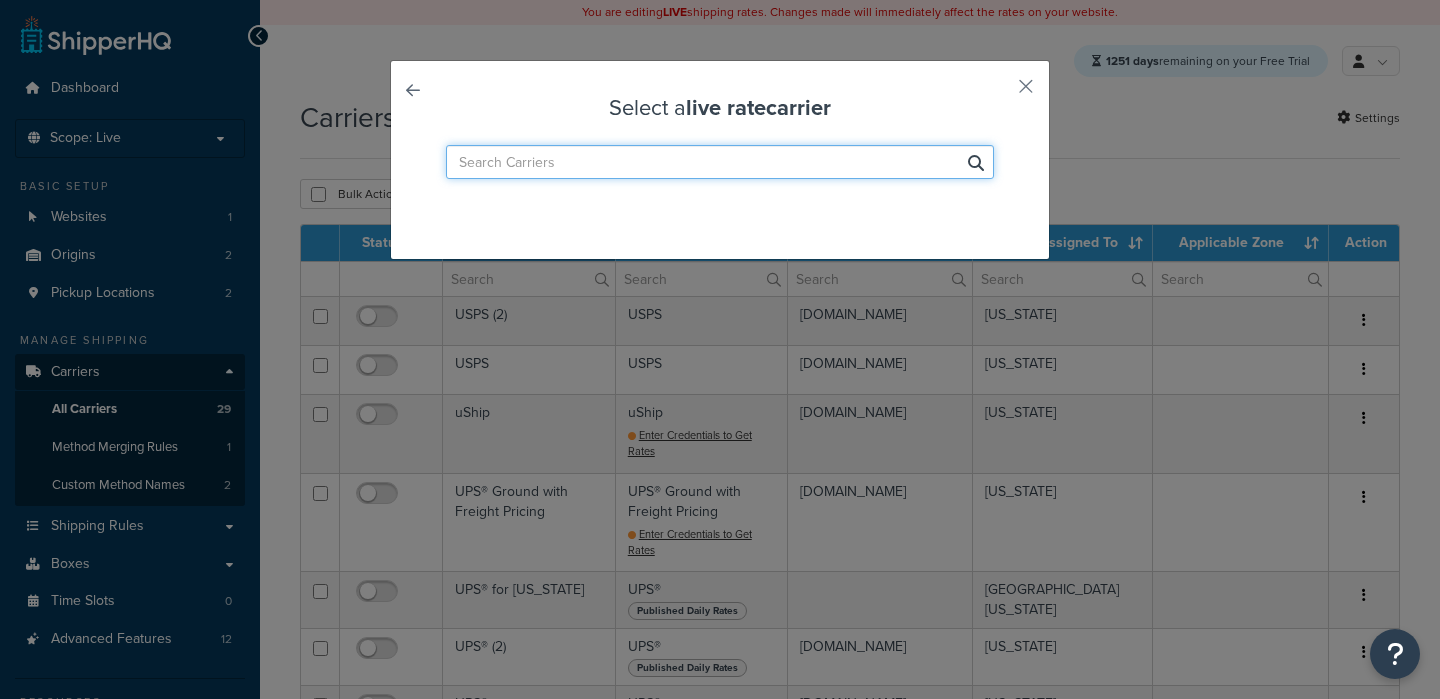 scroll, scrollTop: 0, scrollLeft: 0, axis: both 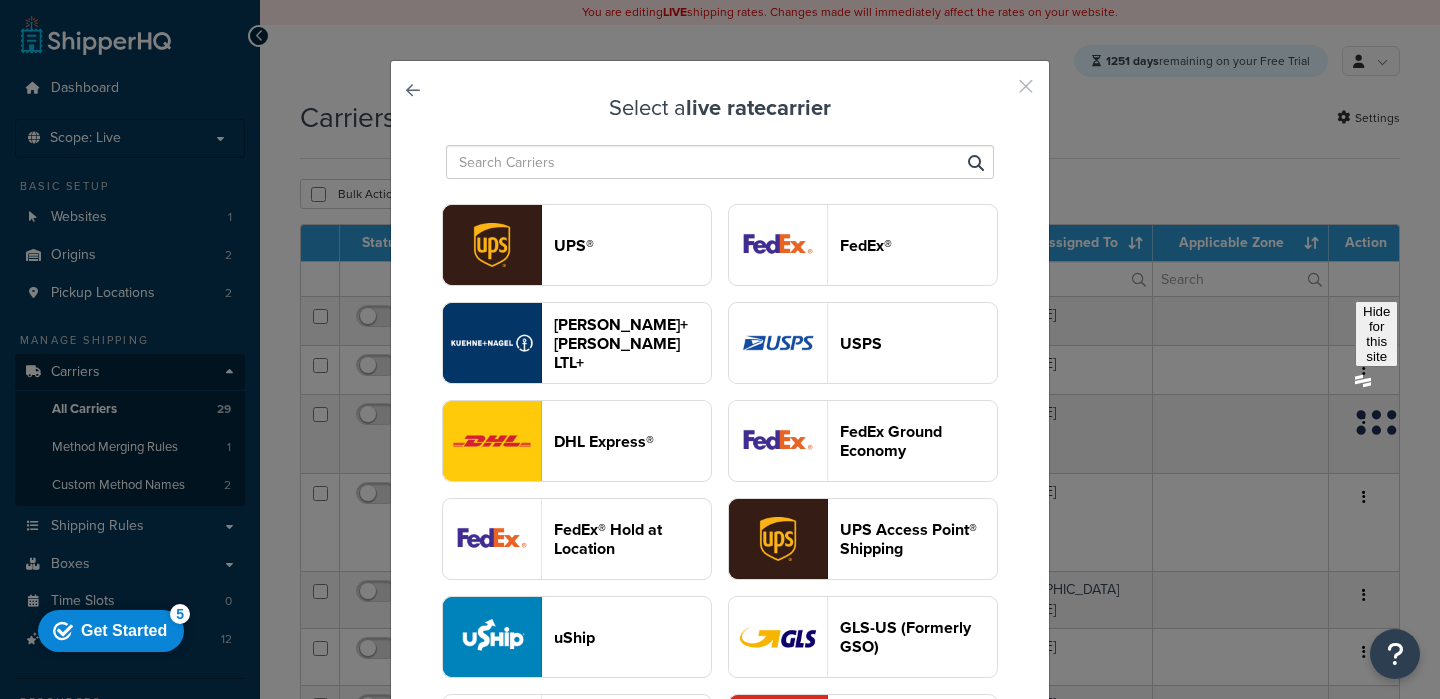 drag, startPoint x: 1015, startPoint y: 85, endPoint x: 899, endPoint y: 132, distance: 125.1599 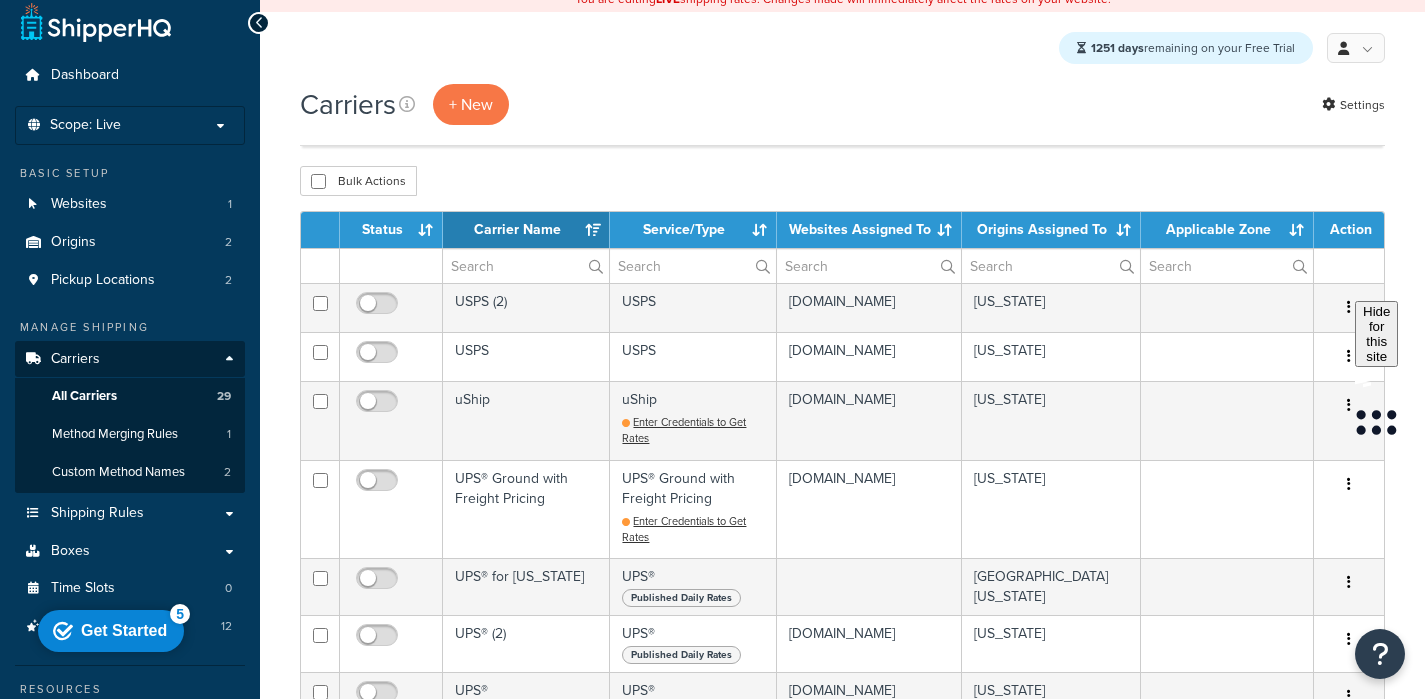 scroll, scrollTop: 329, scrollLeft: 0, axis: vertical 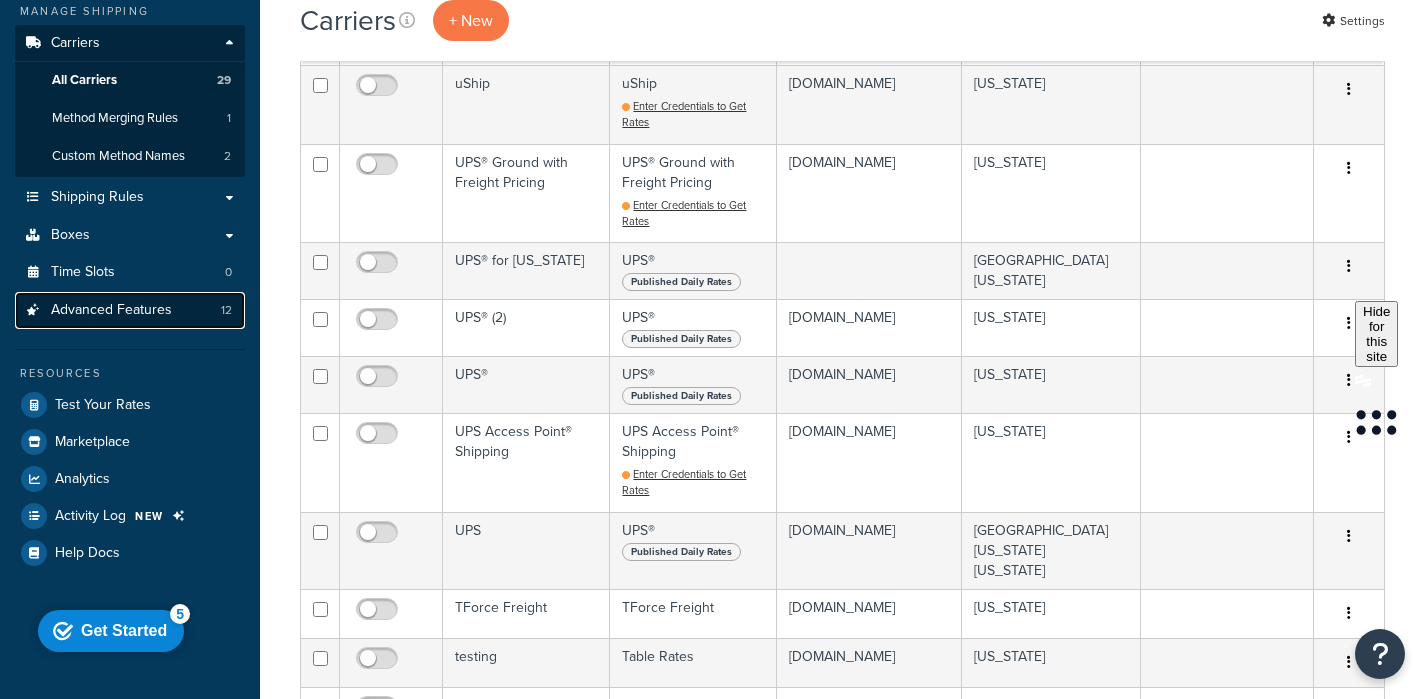 click on "Advanced Features
12" at bounding box center (130, 310) 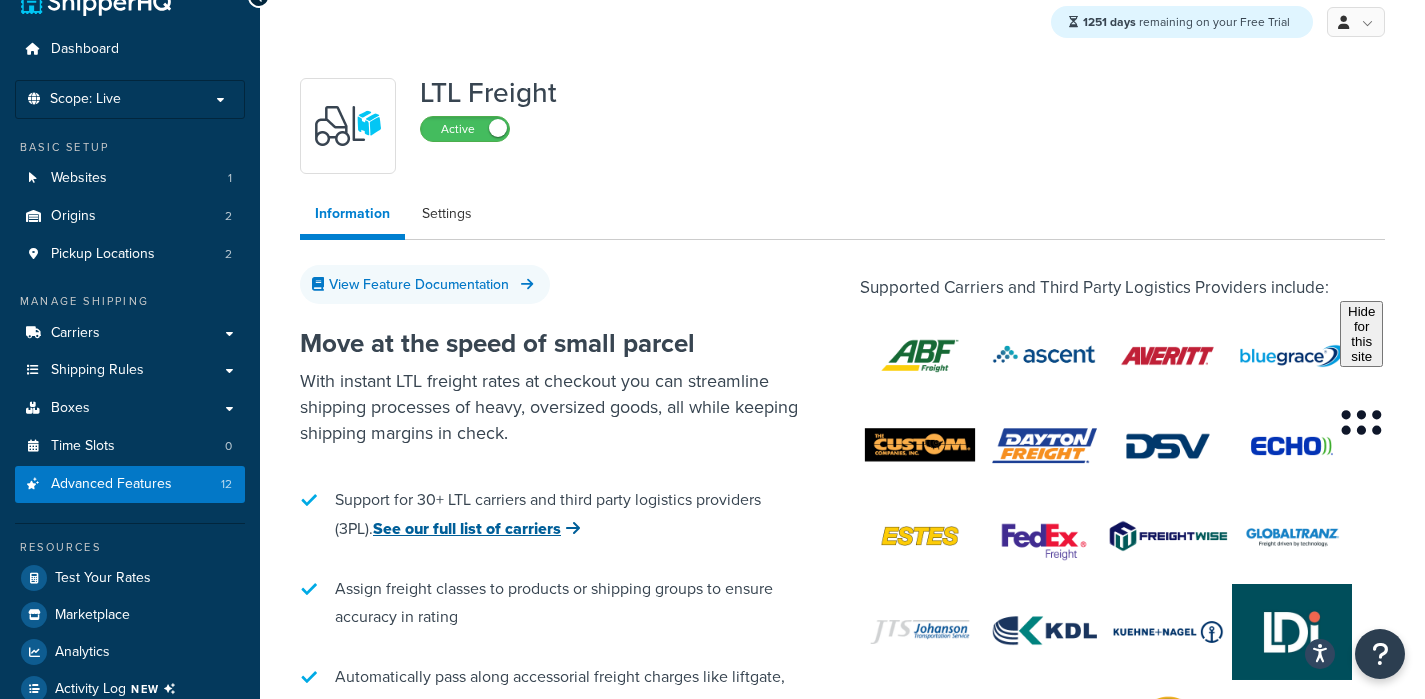 scroll, scrollTop: 65, scrollLeft: 0, axis: vertical 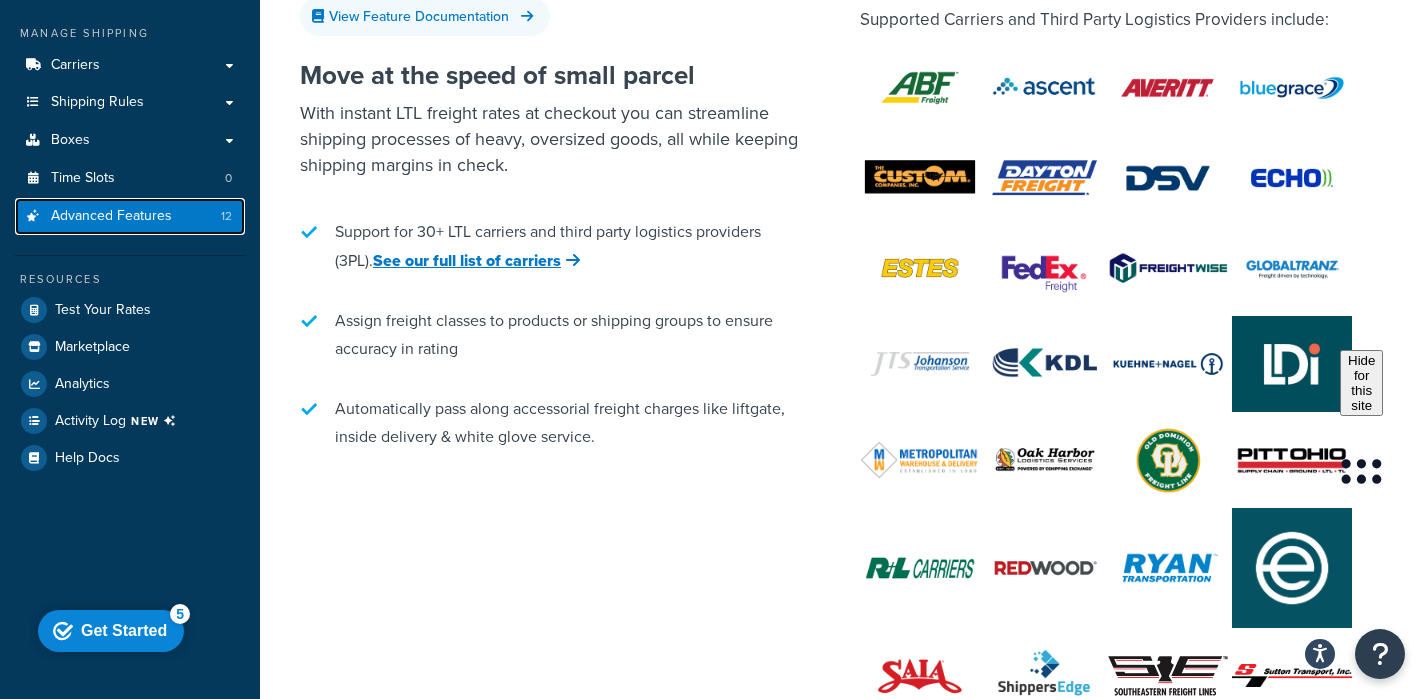 click on "Advanced Features" at bounding box center [111, 216] 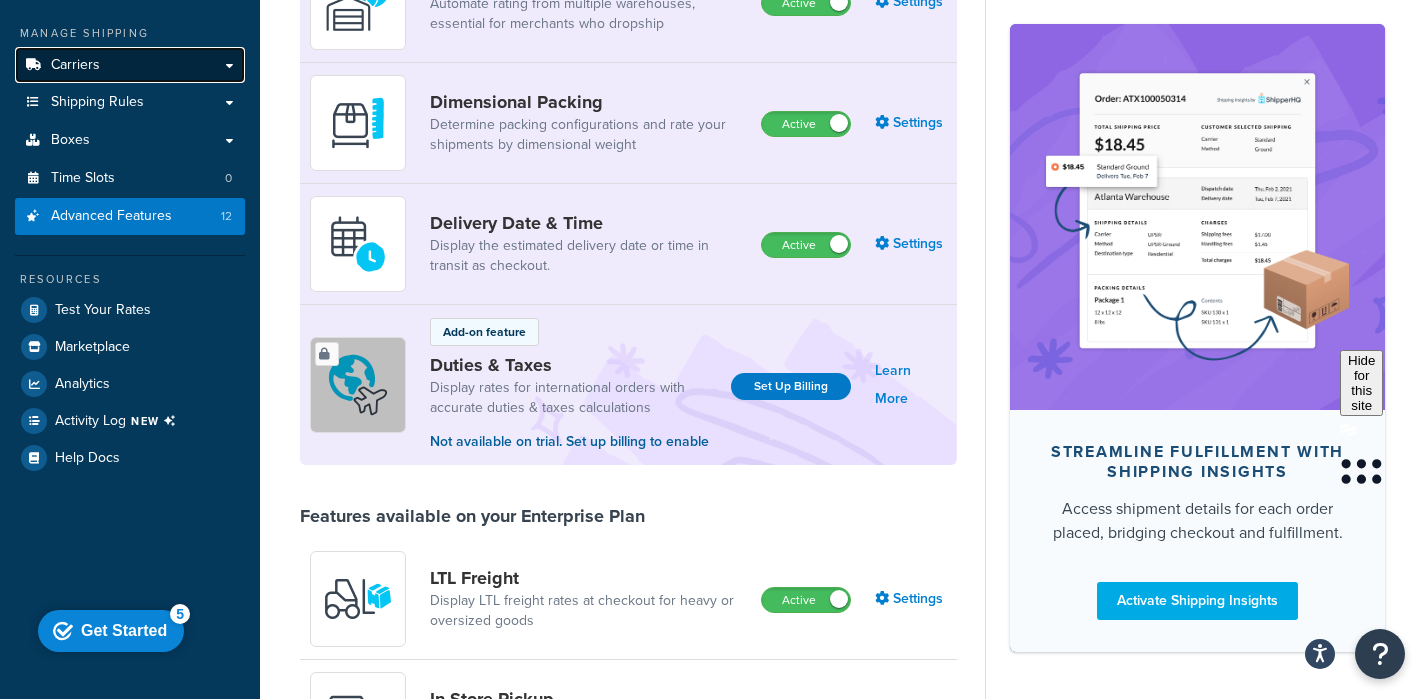 click on "Carriers" at bounding box center (130, 65) 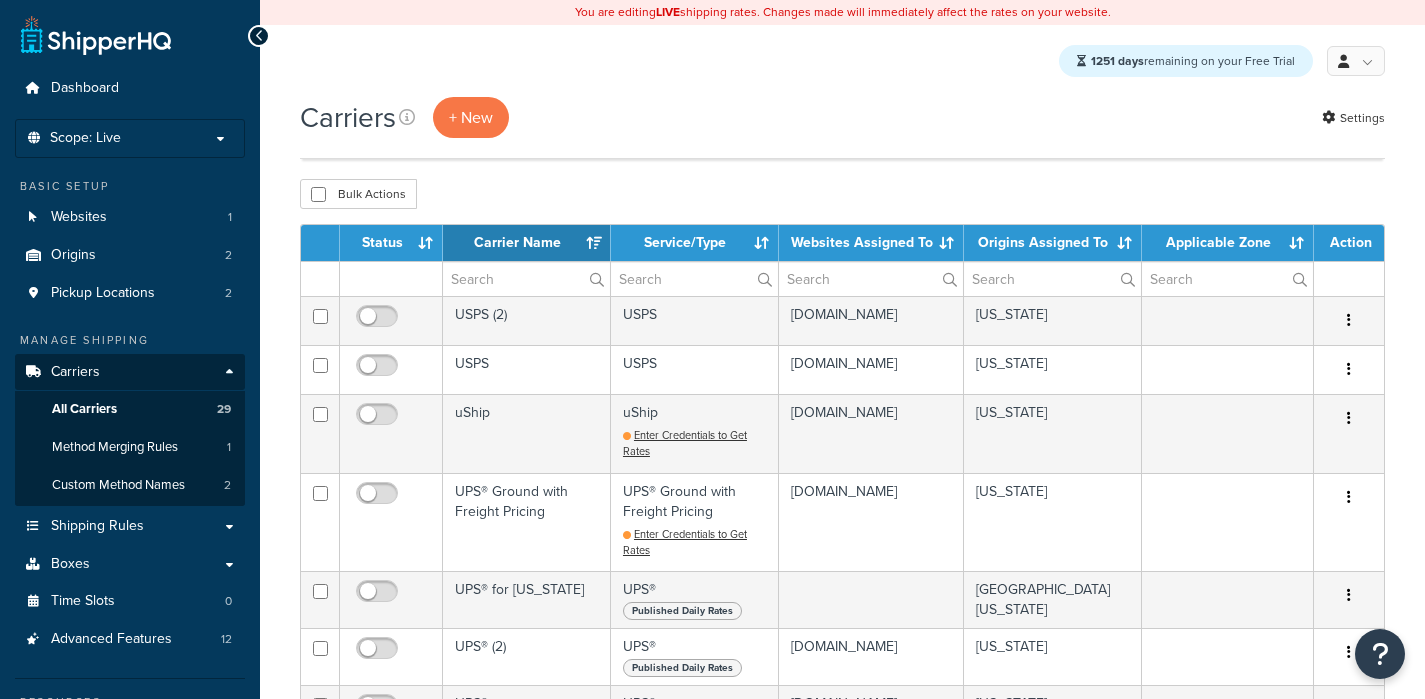 select on "15" 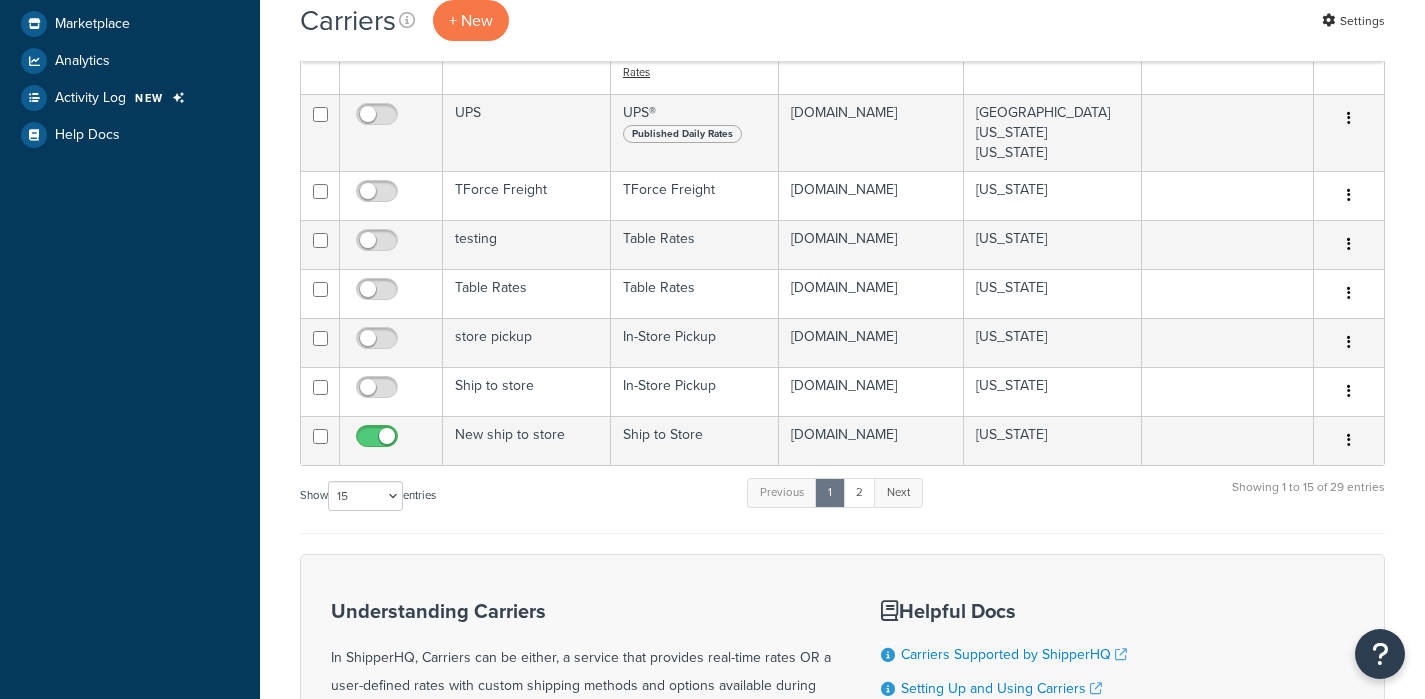 scroll, scrollTop: 747, scrollLeft: 0, axis: vertical 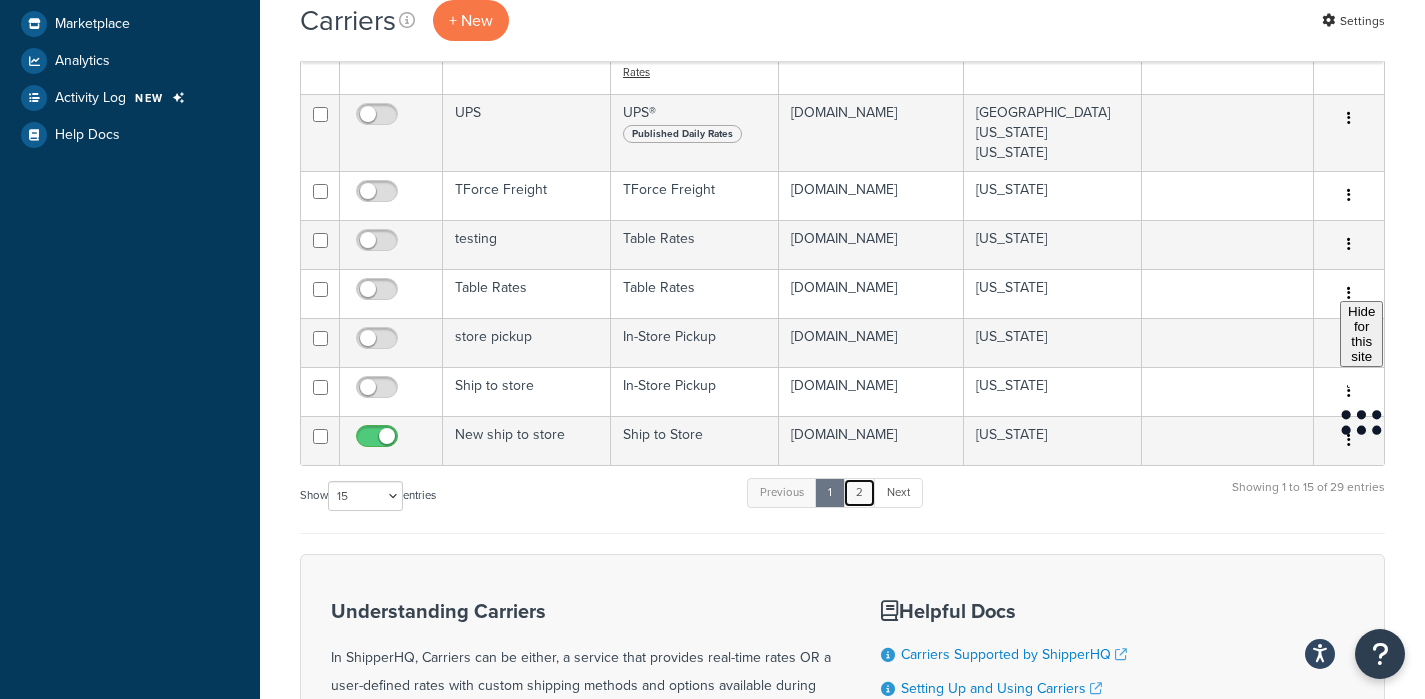click on "2" at bounding box center (859, 493) 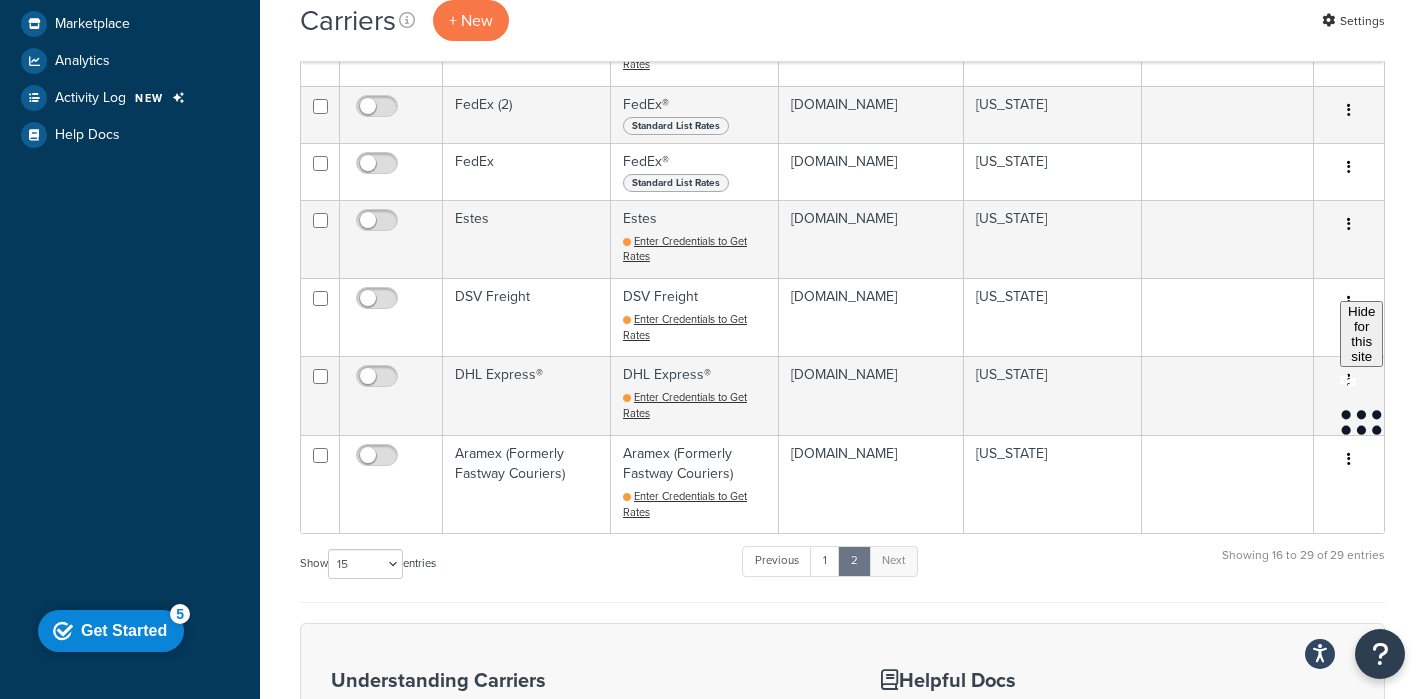 scroll, scrollTop: 0, scrollLeft: 0, axis: both 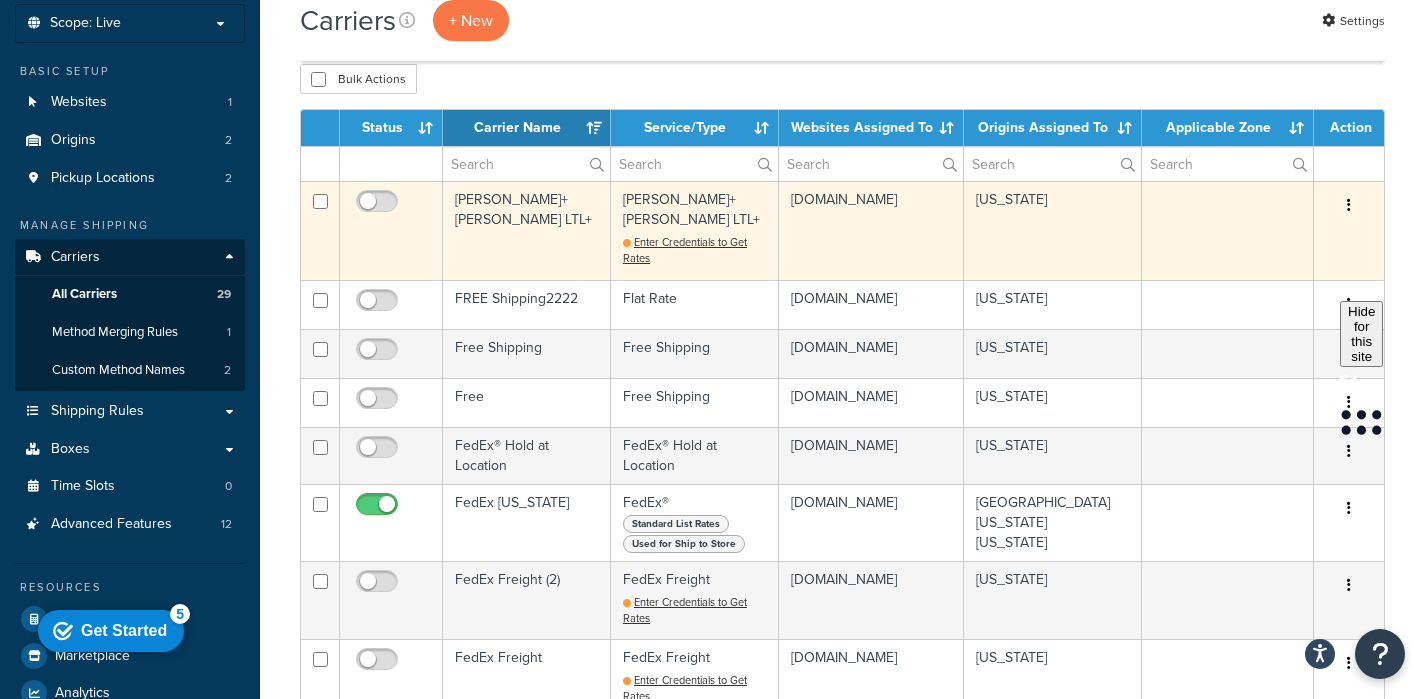 click on "[PERSON_NAME]+[PERSON_NAME] LTL+" at bounding box center (527, 230) 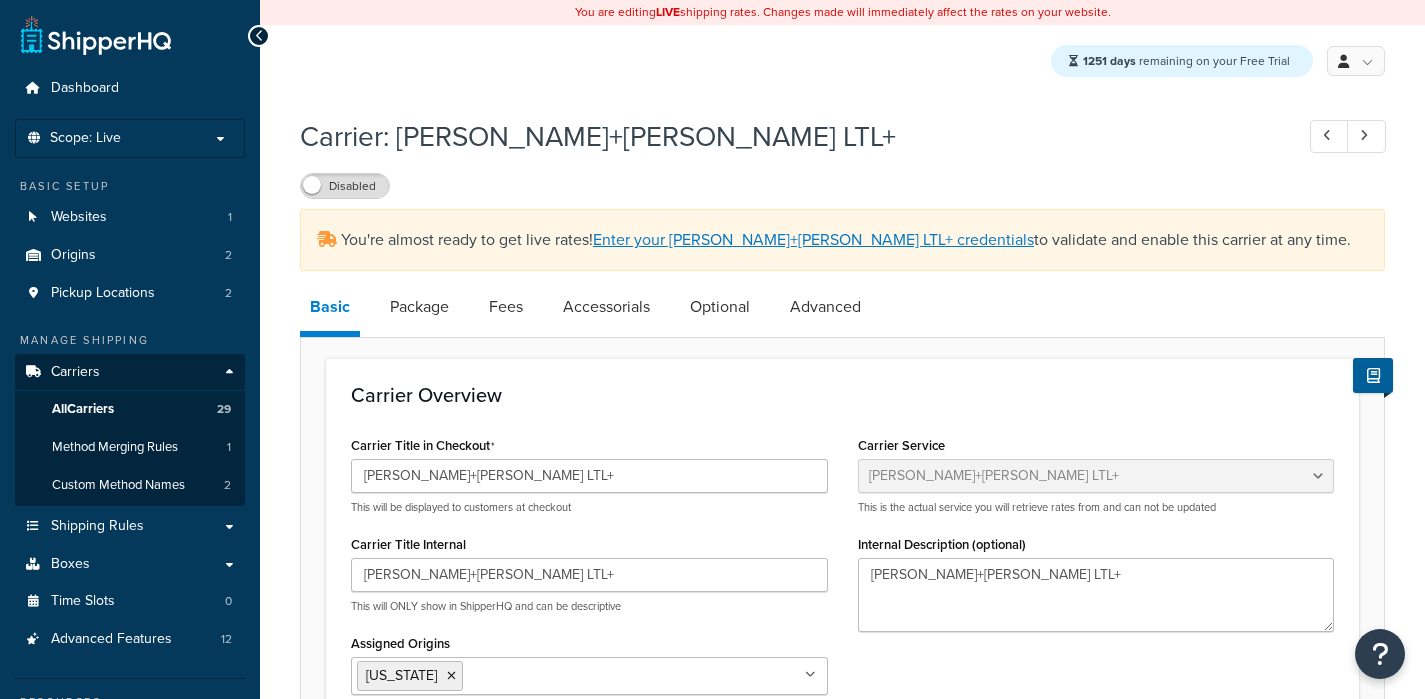 select on "reTransFreight" 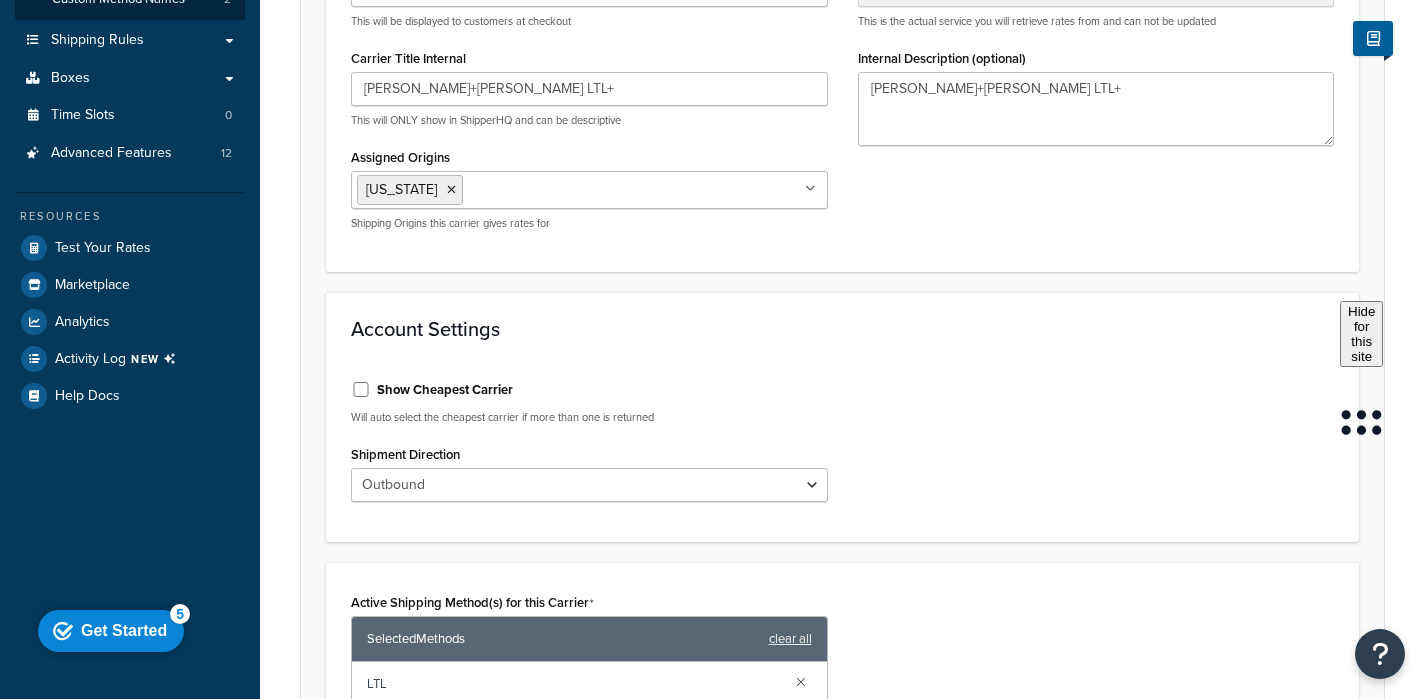 scroll, scrollTop: 0, scrollLeft: 0, axis: both 